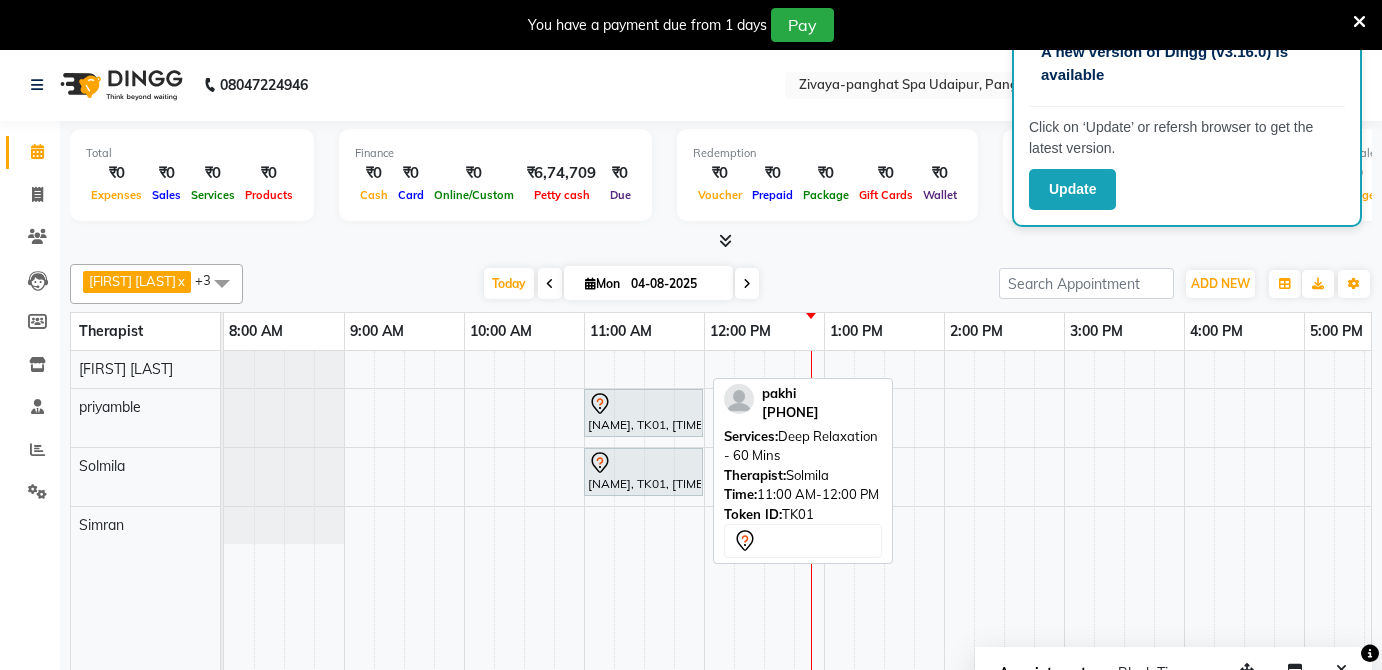 scroll, scrollTop: 0, scrollLeft: 0, axis: both 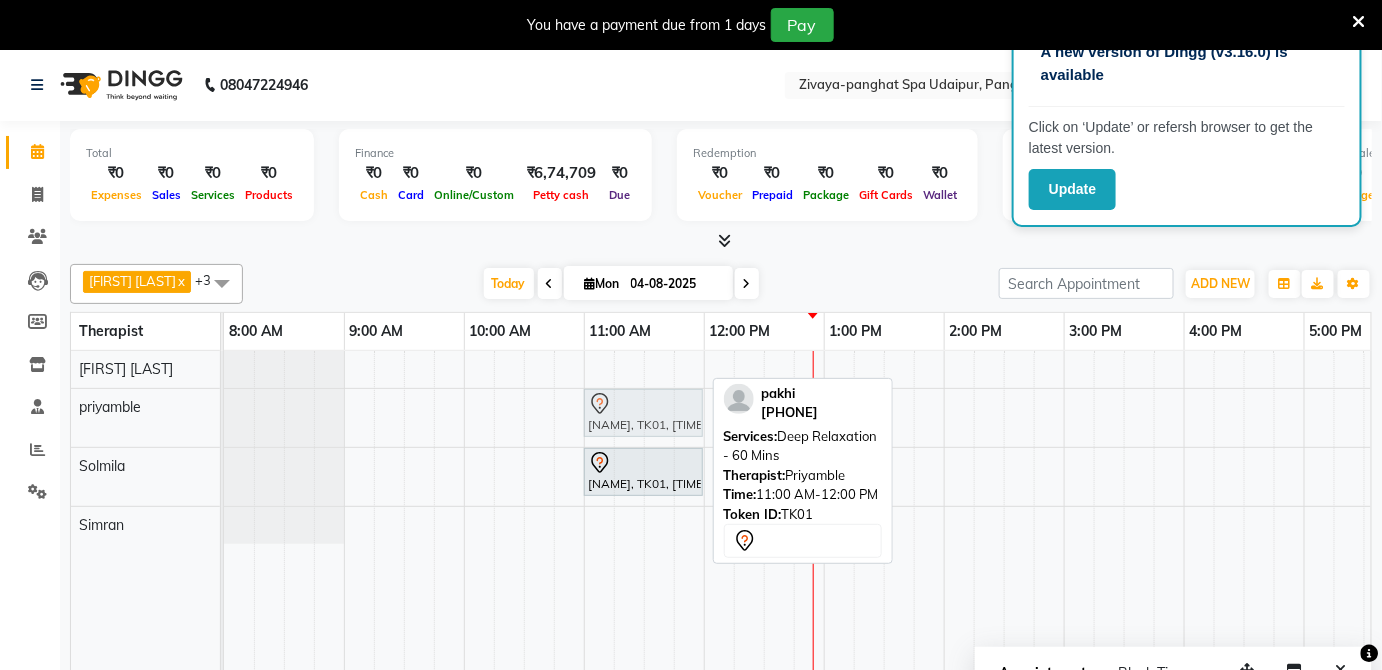 click on "[CITY], [POSTAL_CODE], [TIME] - [TIME], [SERVICE] - [DURATION]             [CITY], [POSTAL_CODE], [TIME] - [TIME], [SERVICE] - [DURATION]" at bounding box center (224, 418) 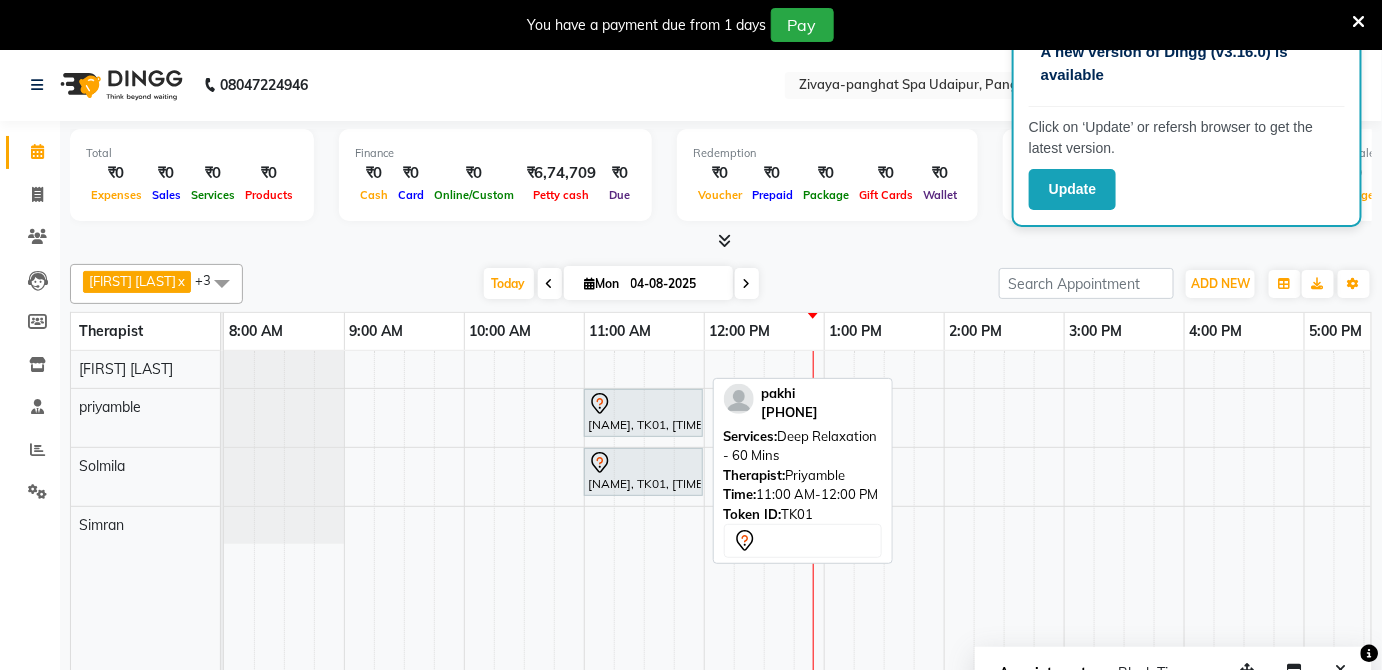 click on "[CITY], [POSTAL_CODE], [TIME] - [TIME], [SERVICE] - [DURATION]" at bounding box center [643, 413] 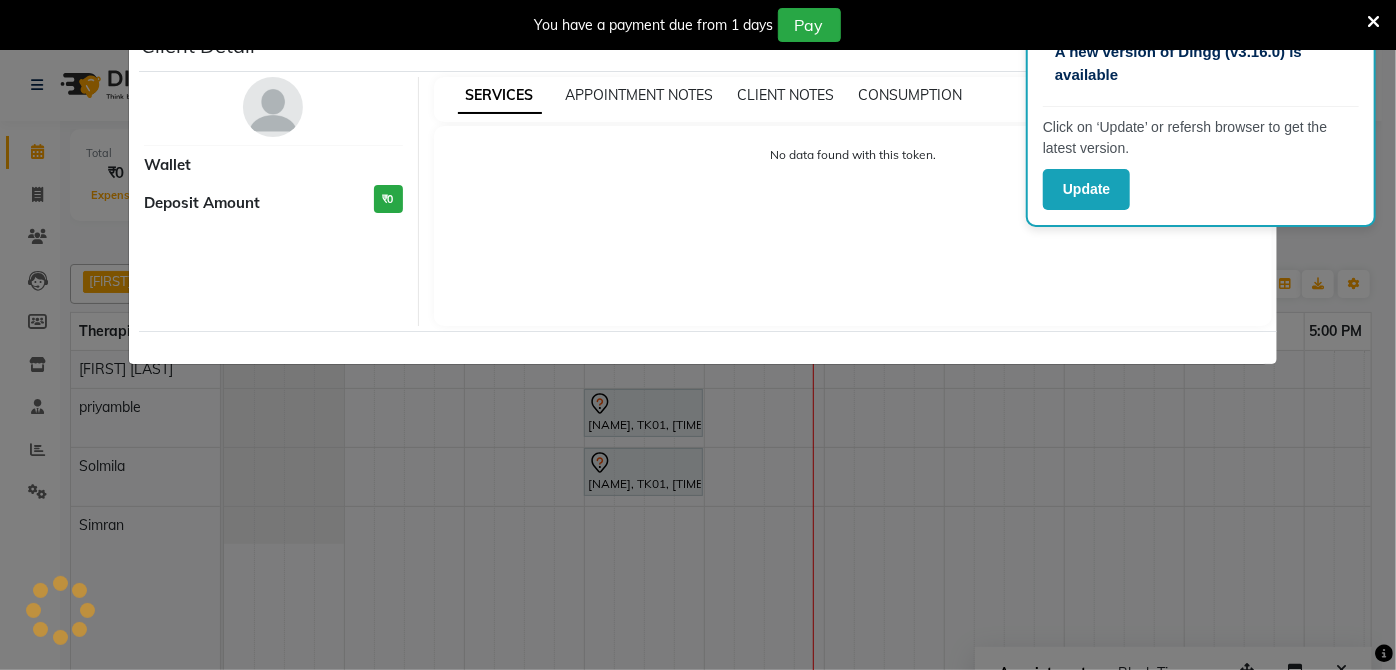 select on "7" 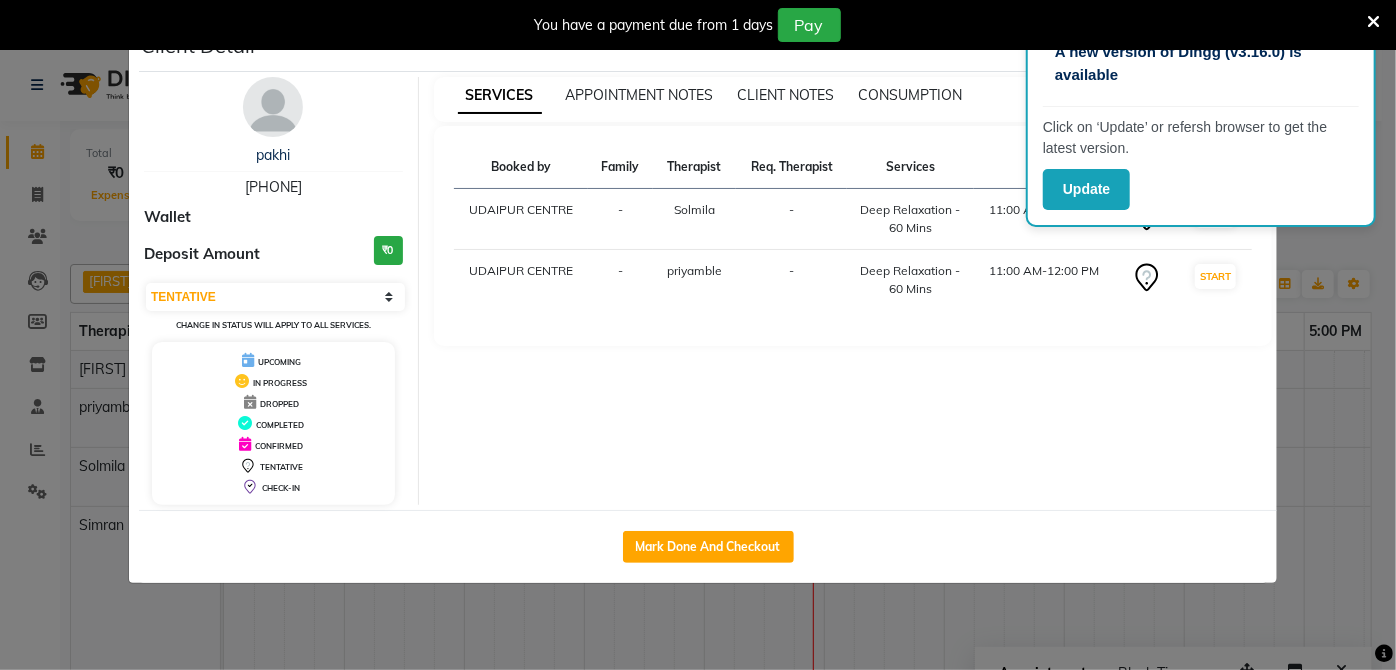 click at bounding box center [1373, 22] 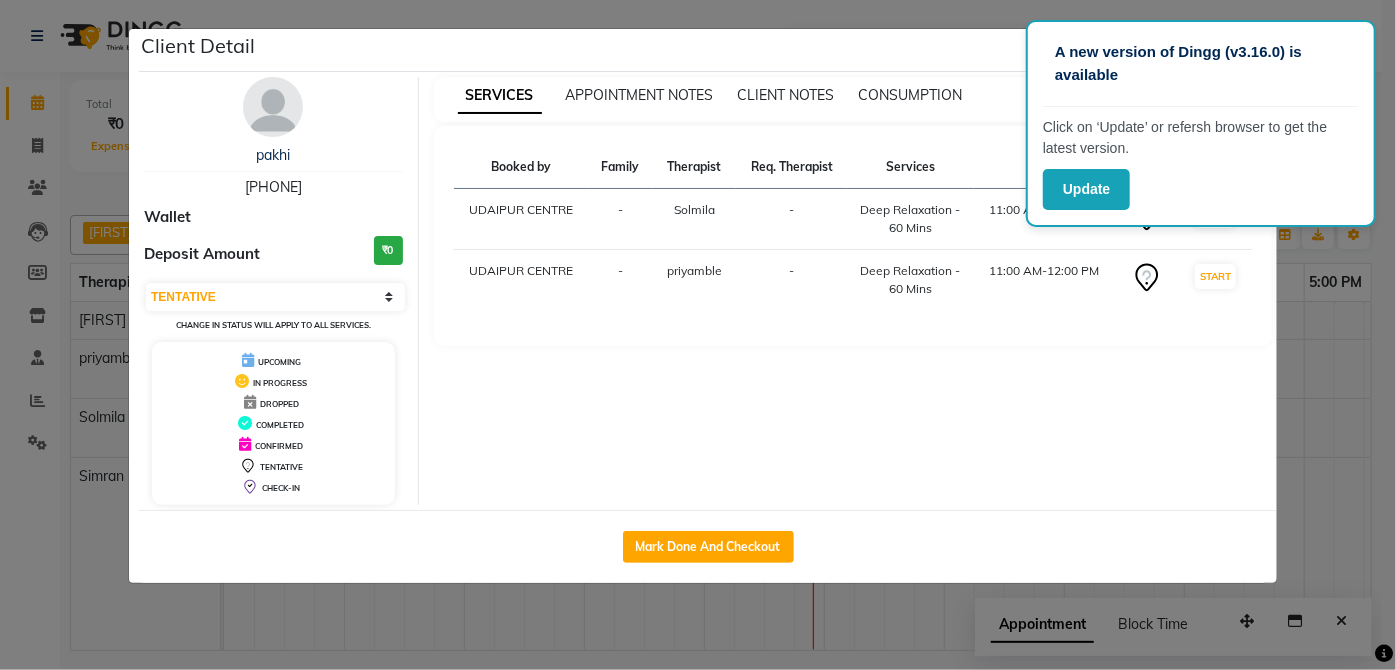click at bounding box center (1146, 280) 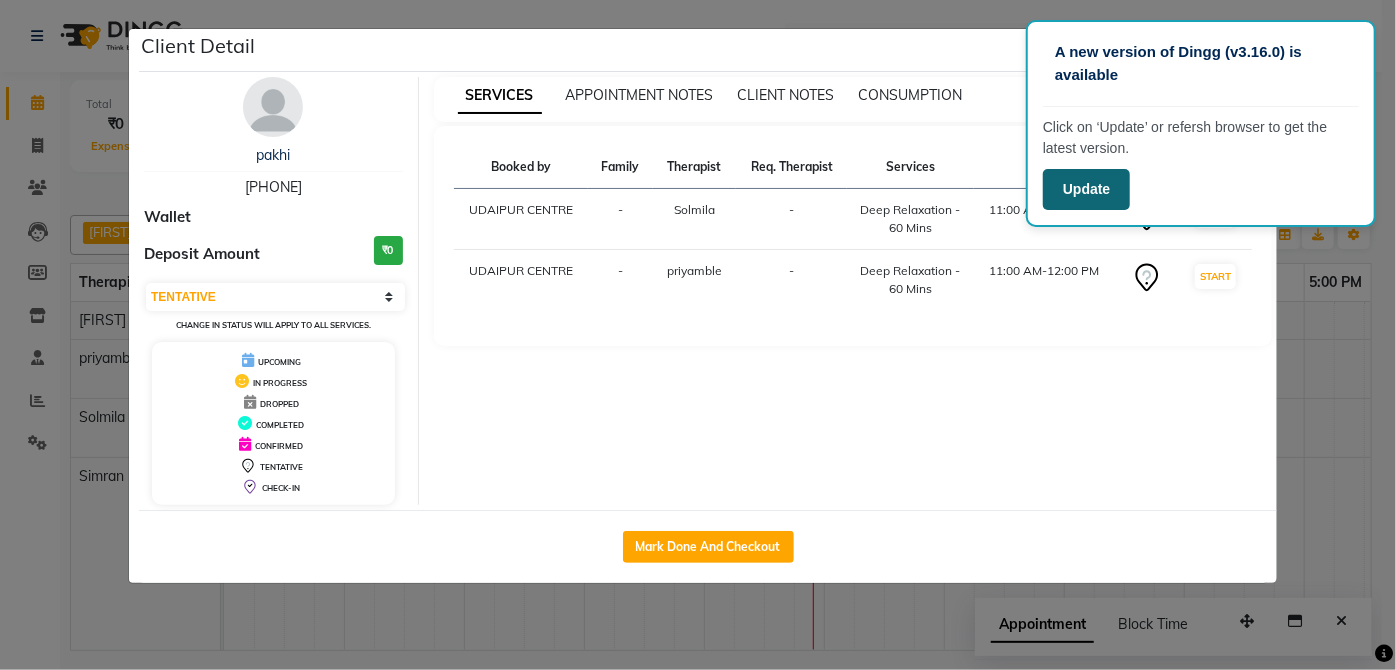 click on "Update" 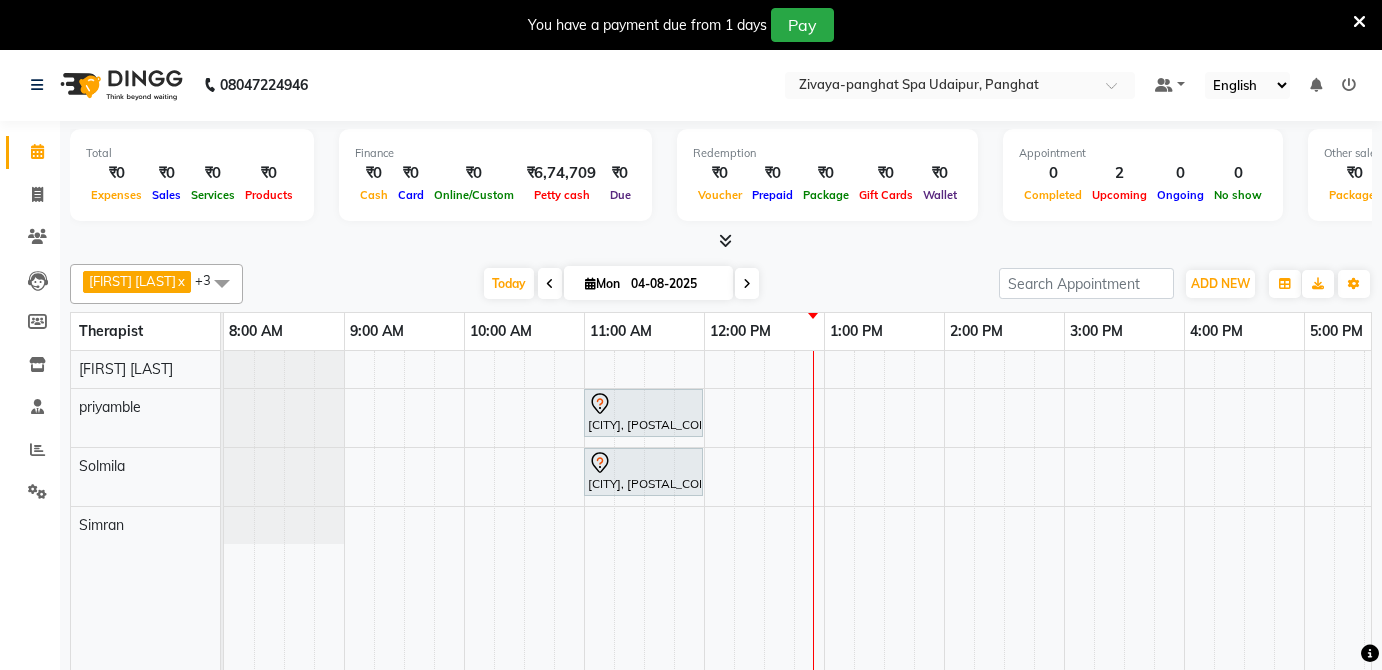 scroll, scrollTop: 0, scrollLeft: 0, axis: both 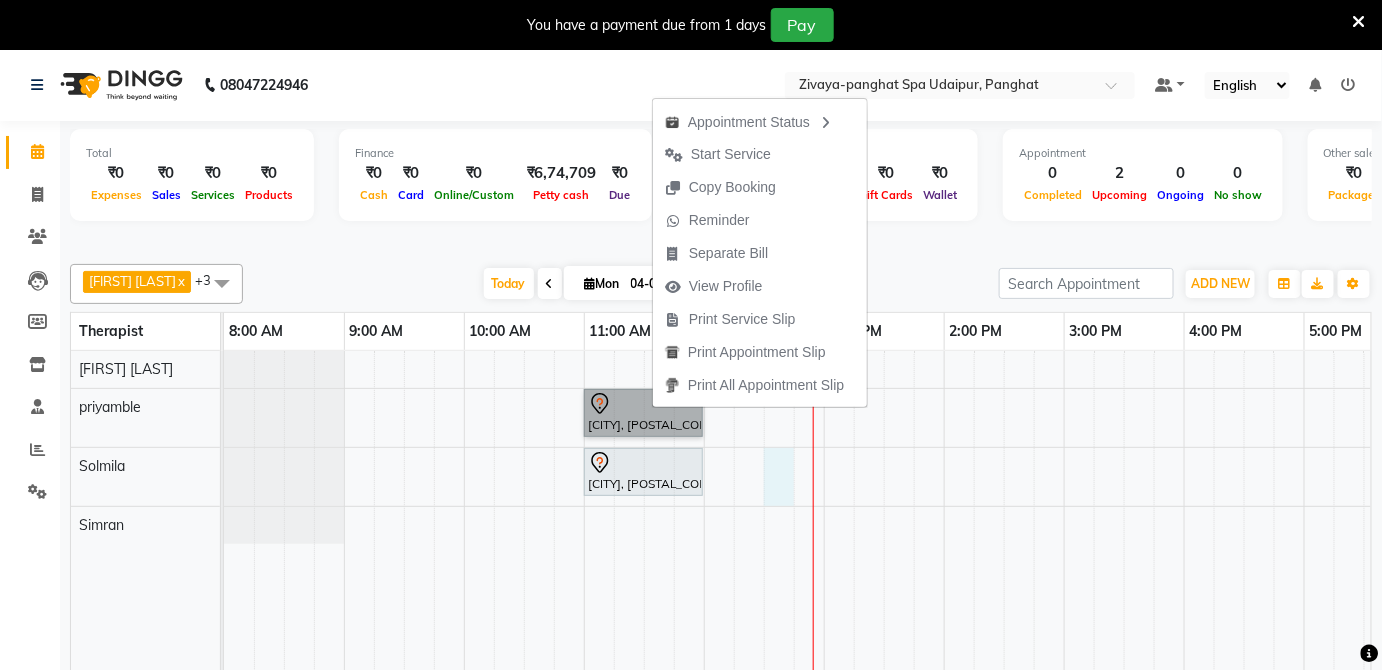 click on "[CITY], [POSTAL_CODE], [TIME] - [TIME], [SERVICE] - [DURATION]             [CITY], [POSTAL_CODE], [TIME] - [TIME], [SERVICE] - [DURATION]" at bounding box center (1124, 525) 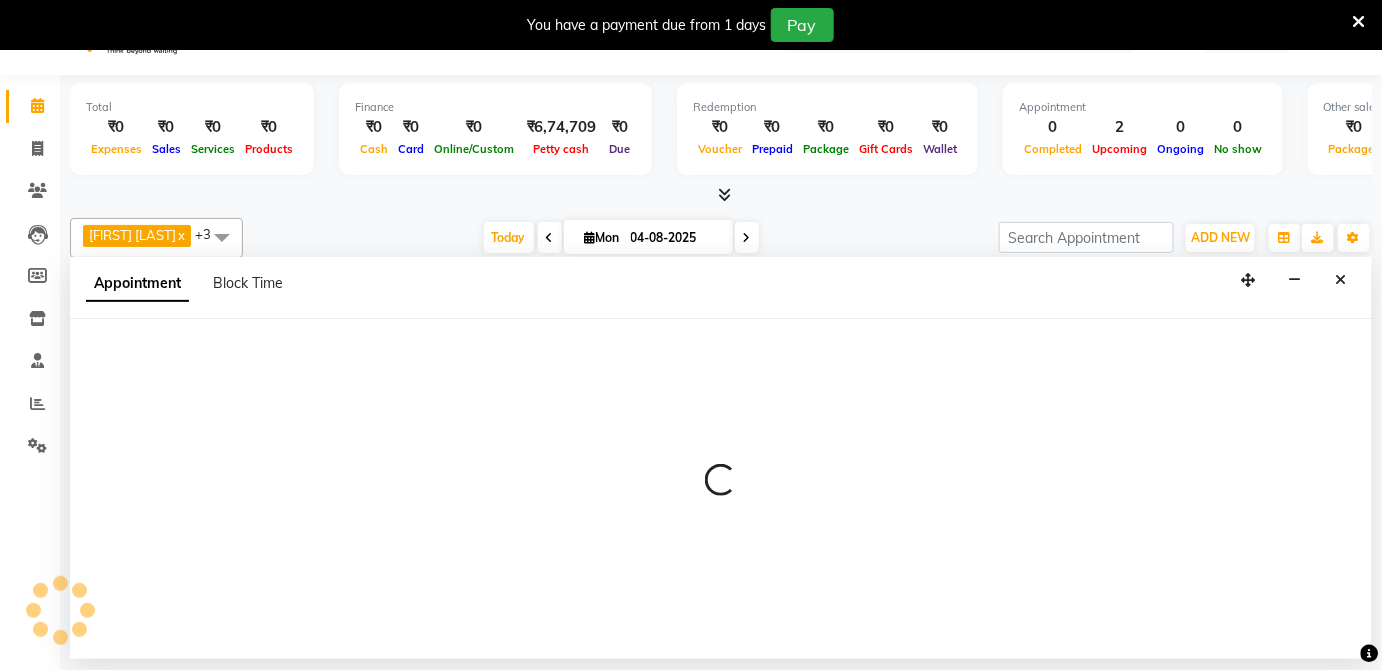 select on "66042" 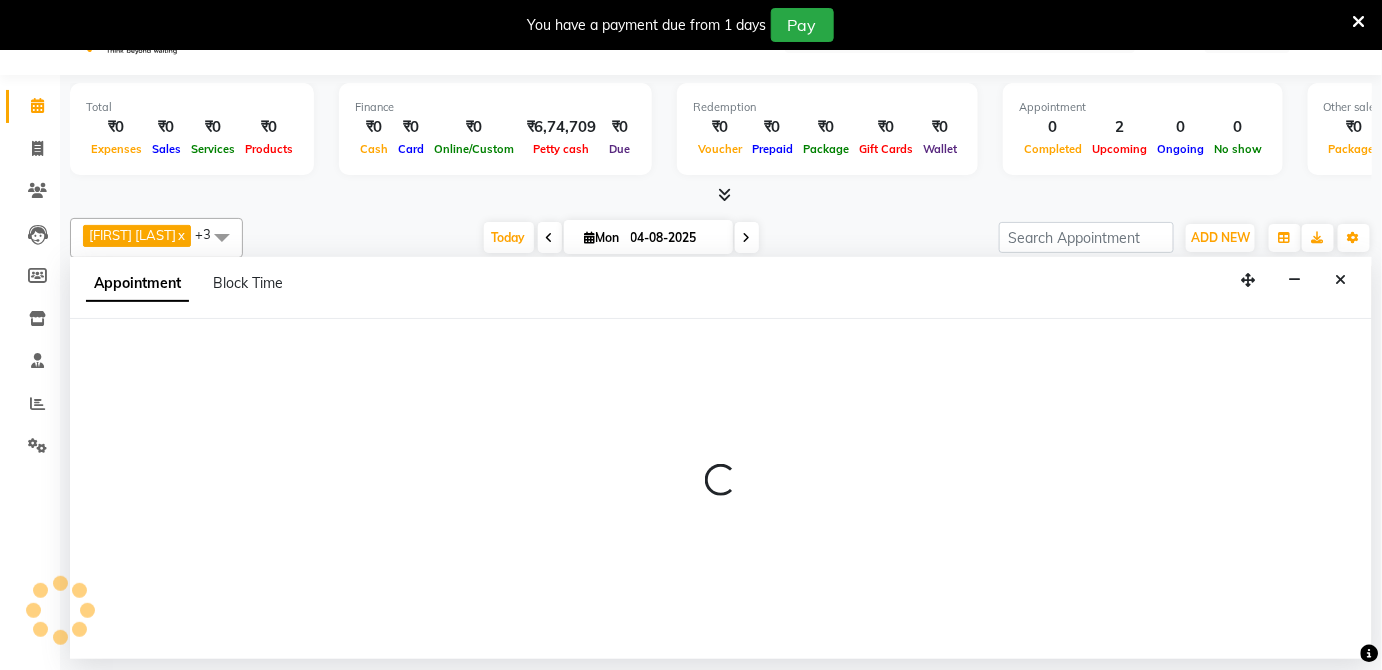 select on "750" 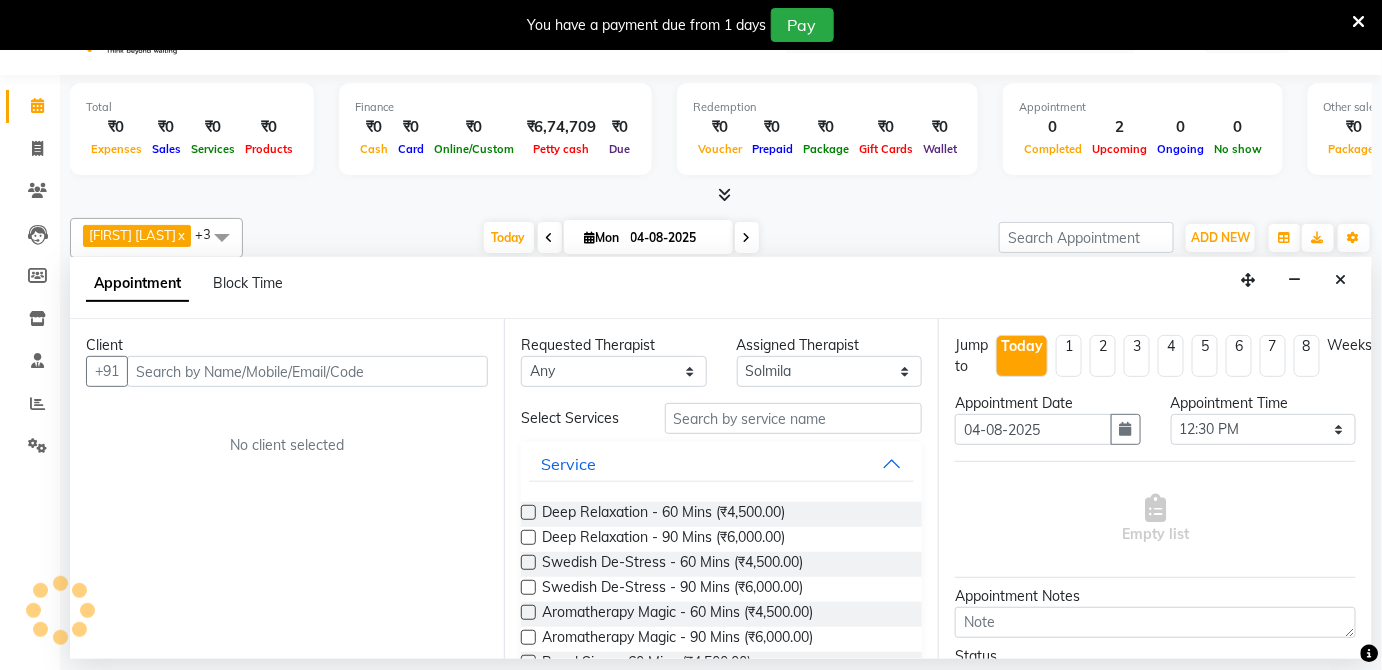 scroll, scrollTop: 48, scrollLeft: 0, axis: vertical 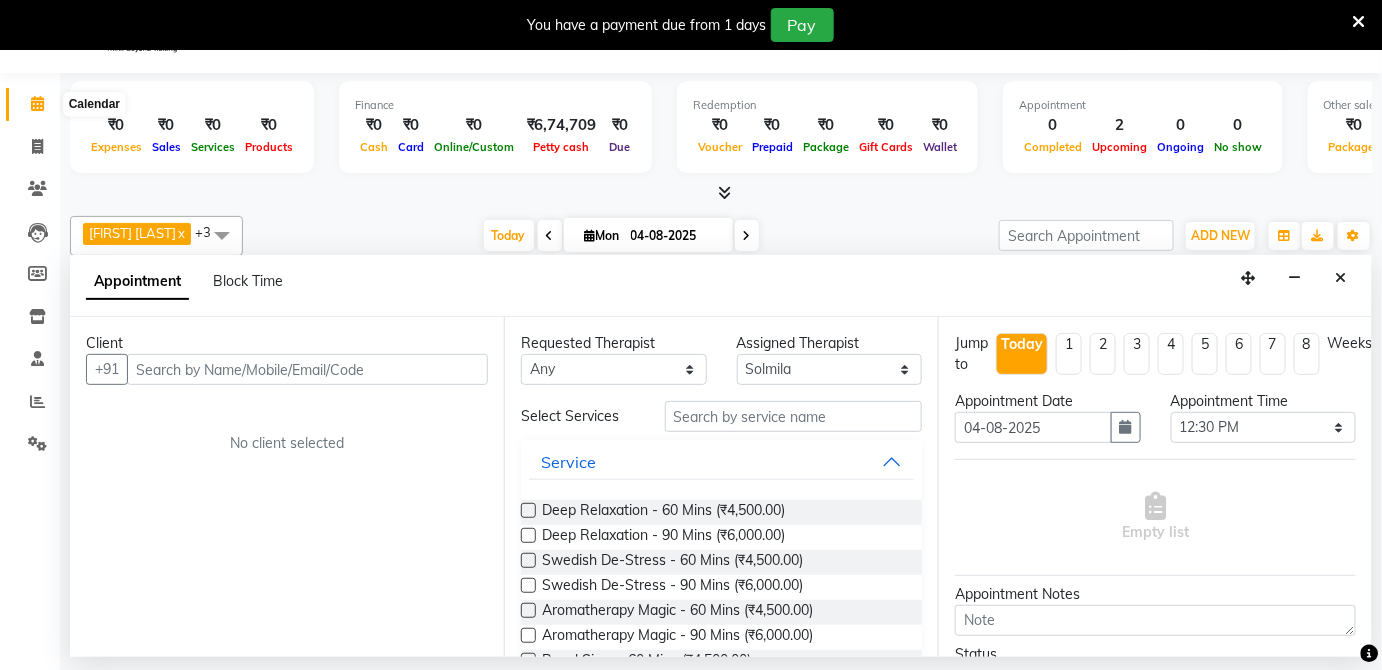 click 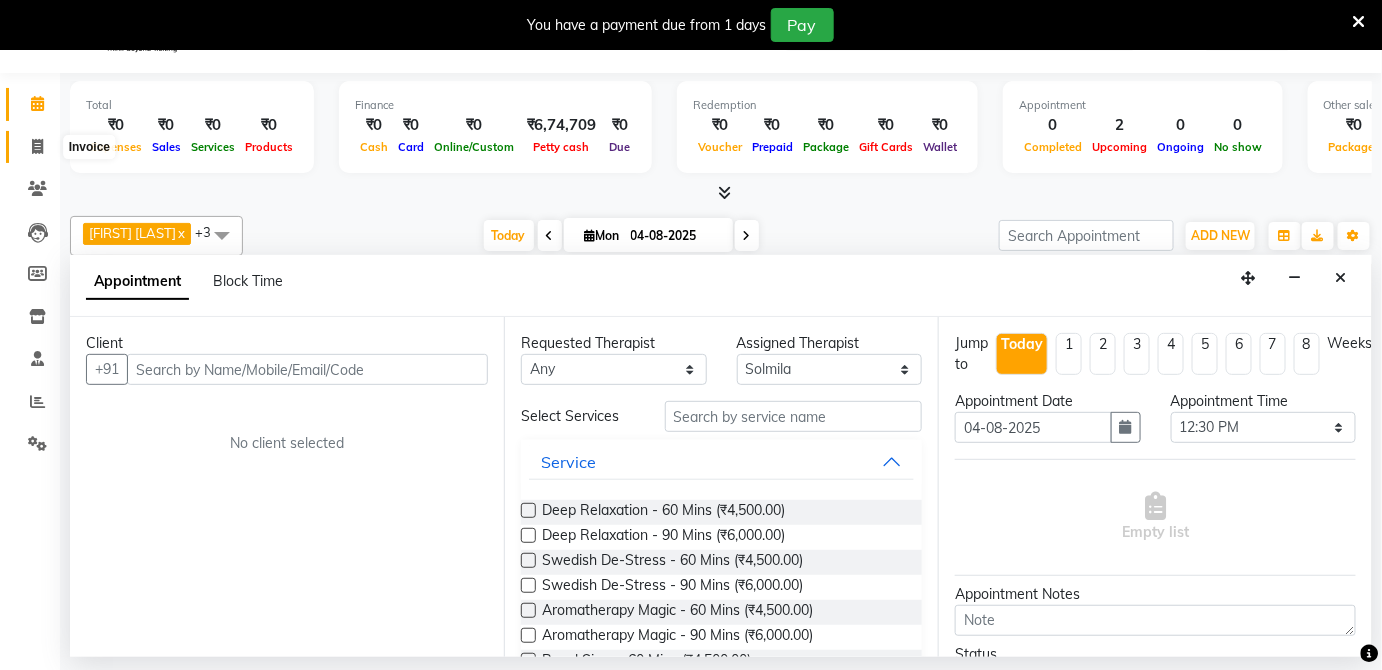 click 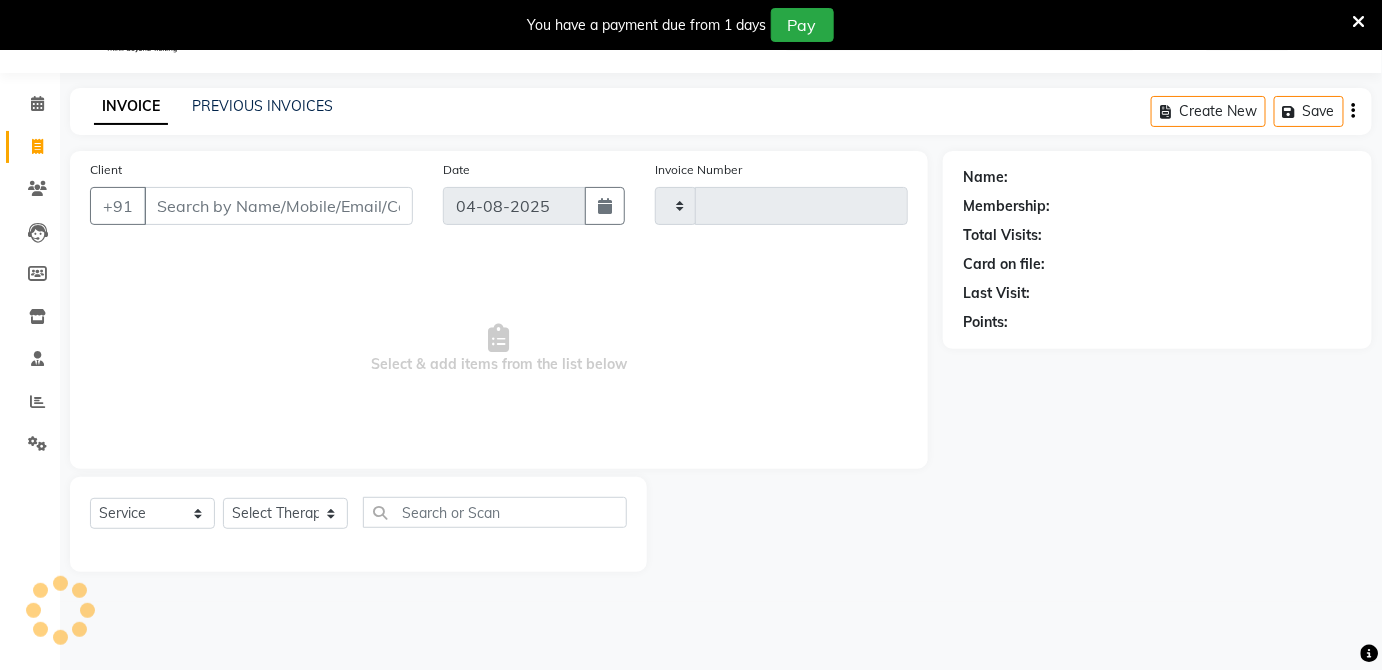 scroll, scrollTop: 2, scrollLeft: 0, axis: vertical 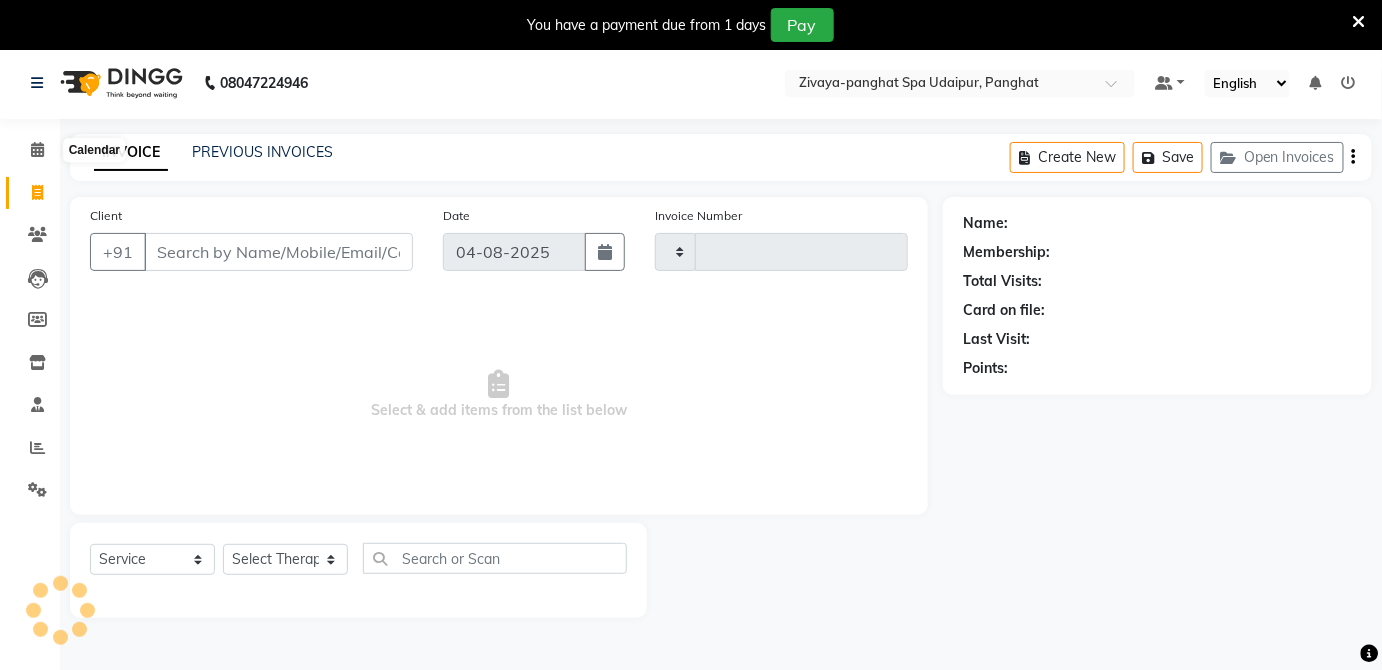 type on "0210" 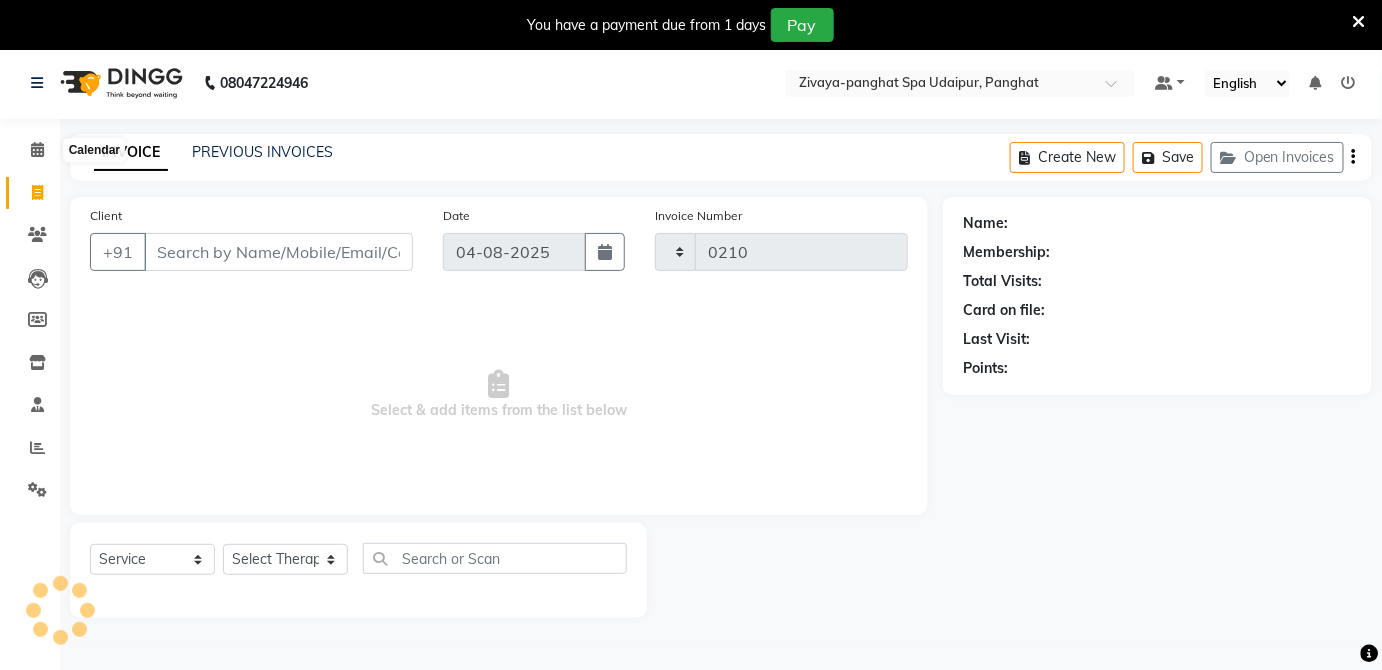 scroll, scrollTop: 0, scrollLeft: 0, axis: both 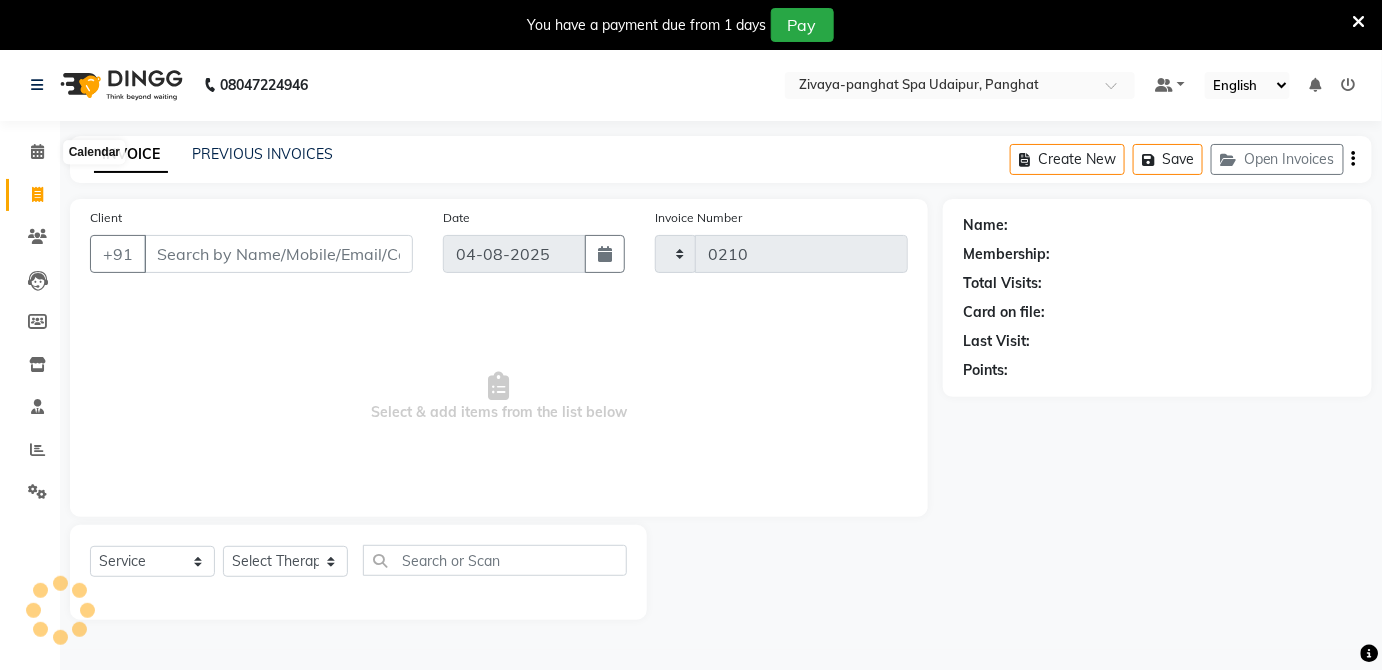 select on "6945" 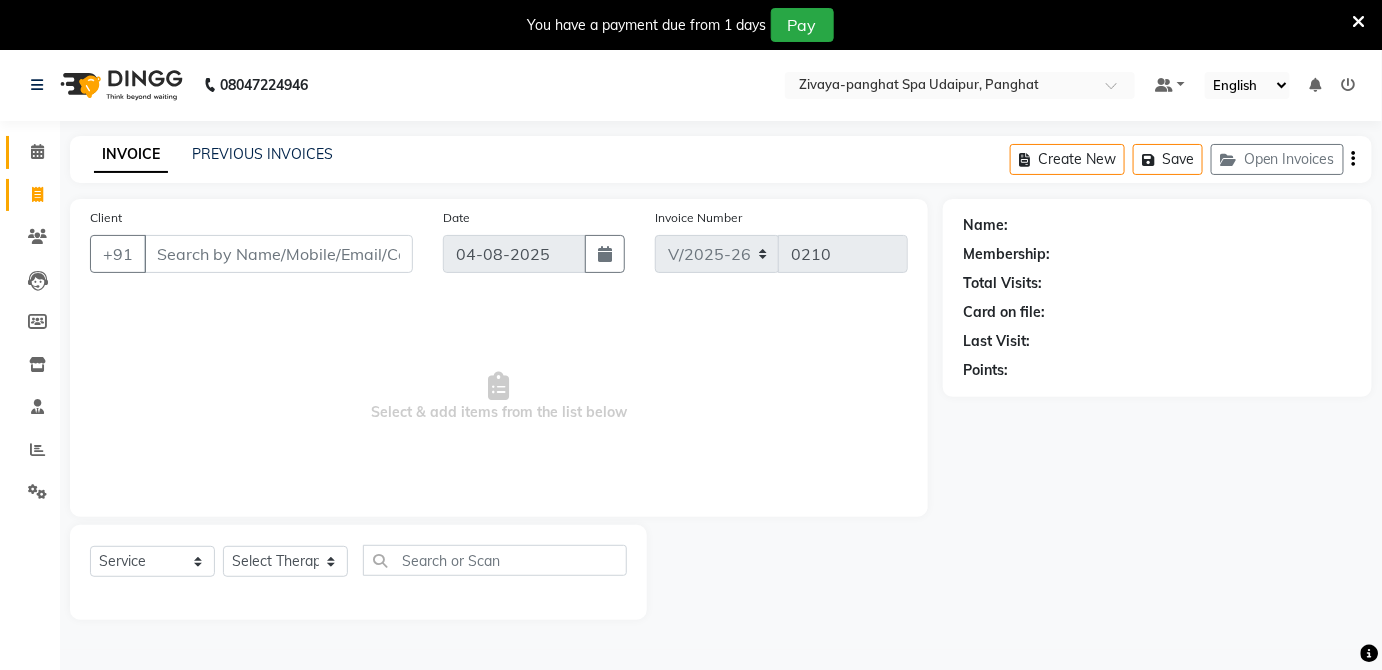 click on "Calendar" 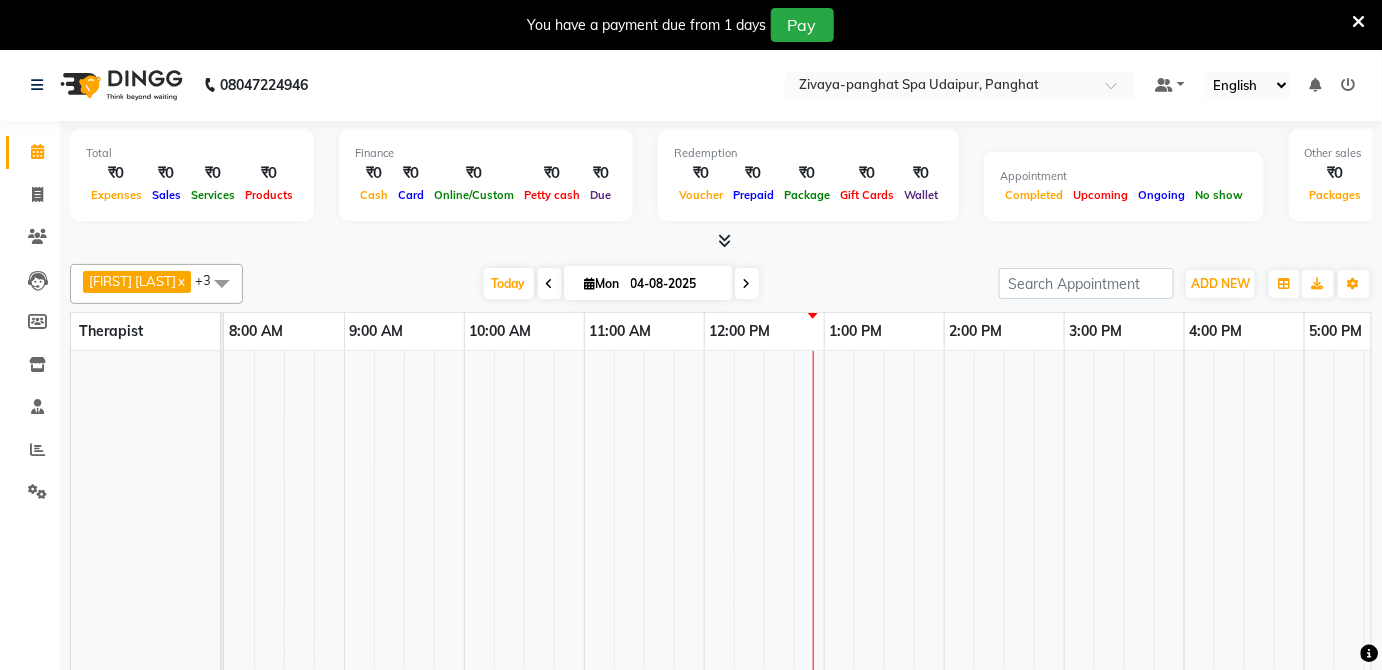 scroll, scrollTop: 0, scrollLeft: 0, axis: both 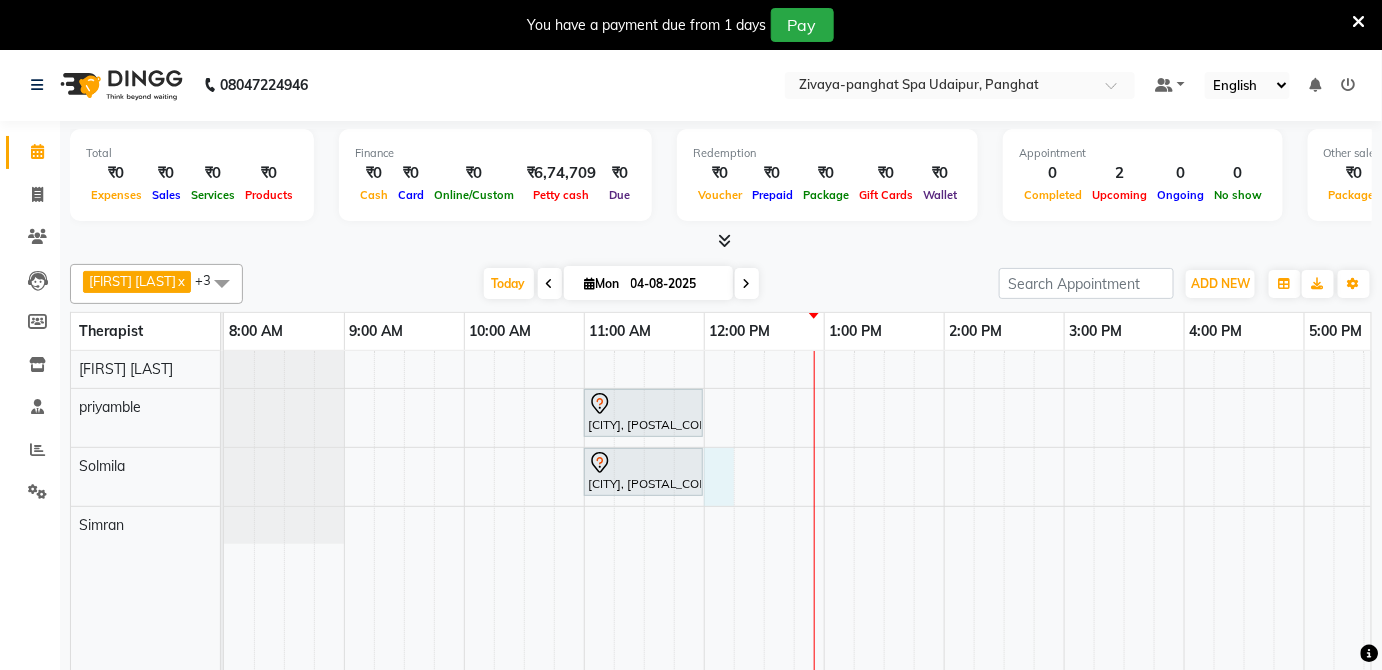 click on "[CITY], [POSTAL_CODE], [TIME] - [TIME], [SERVICE] - [DURATION]             [CITY], [POSTAL_CODE], [TIME] - [TIME], [SERVICE] - [DURATION]" at bounding box center (1124, 525) 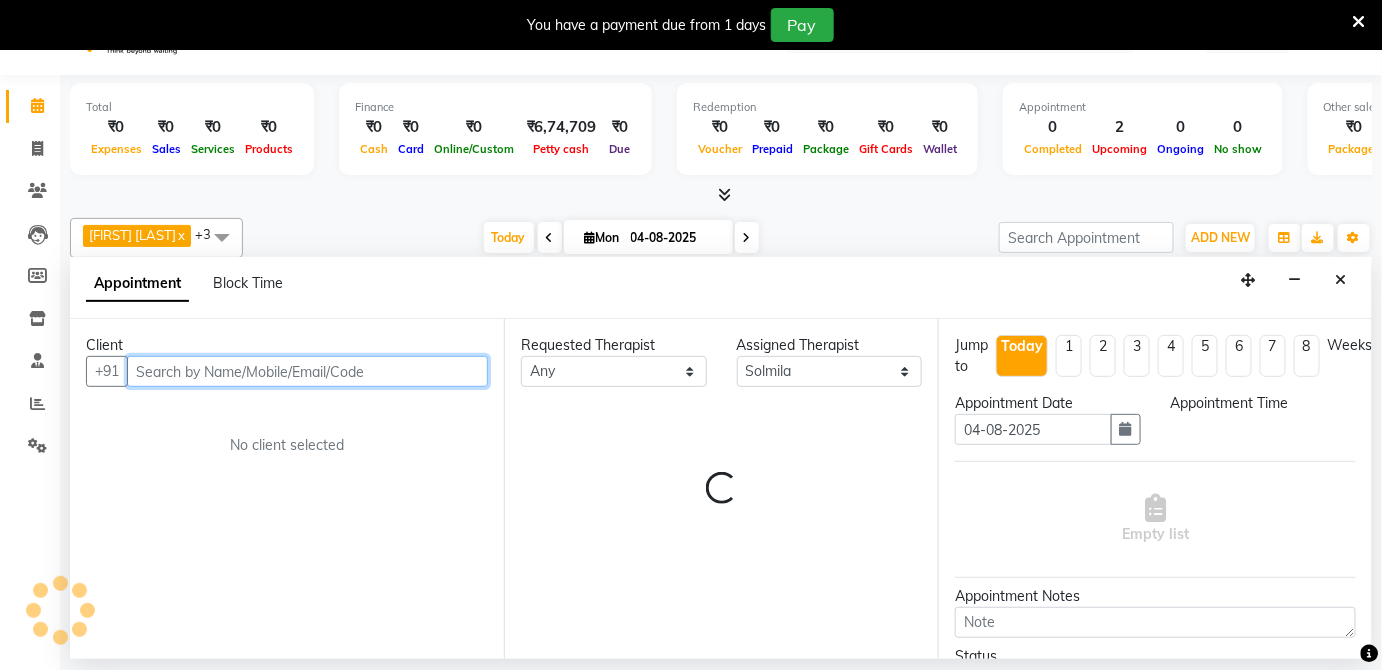 select on "720" 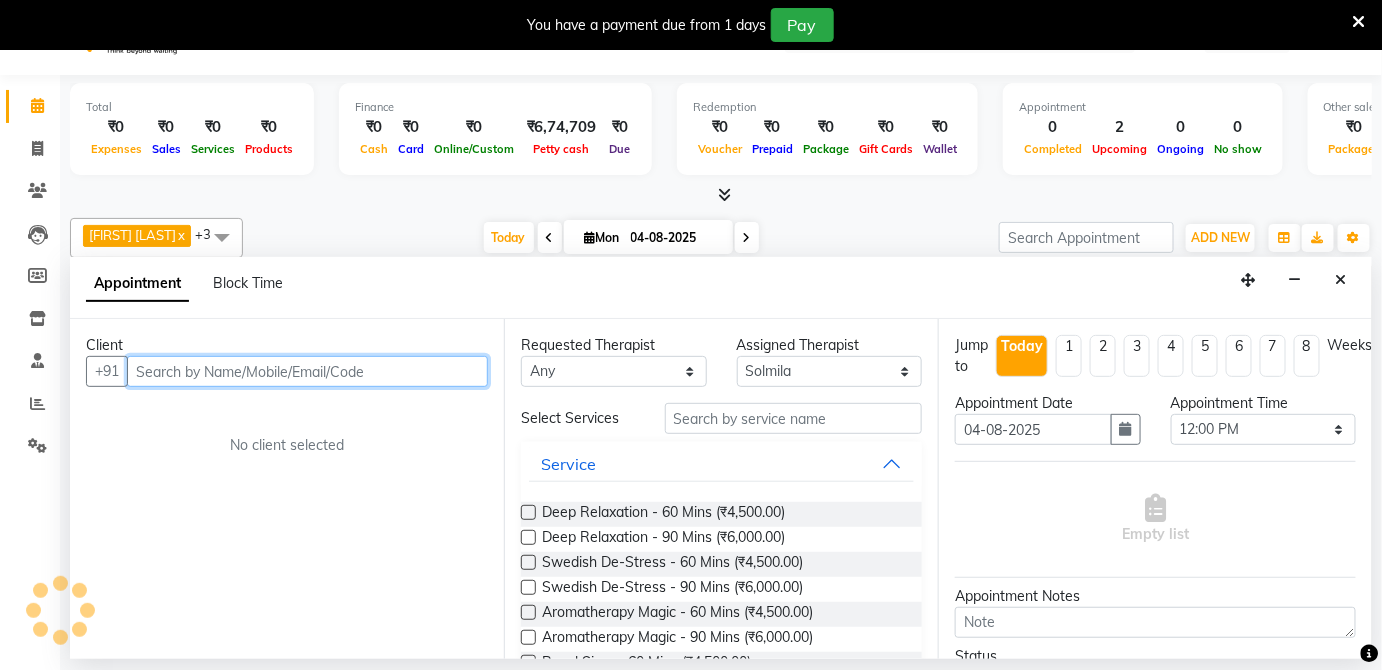 scroll, scrollTop: 48, scrollLeft: 0, axis: vertical 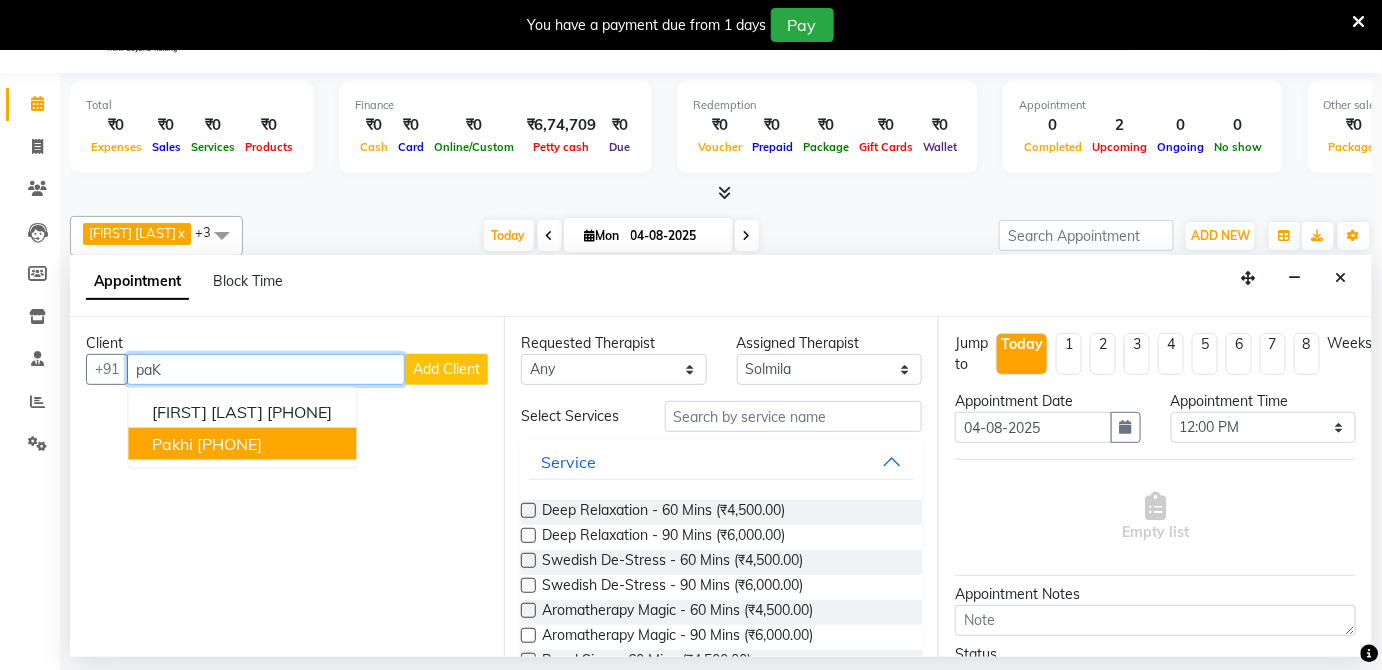 click on "[CITY] [PHONE]" at bounding box center (242, 444) 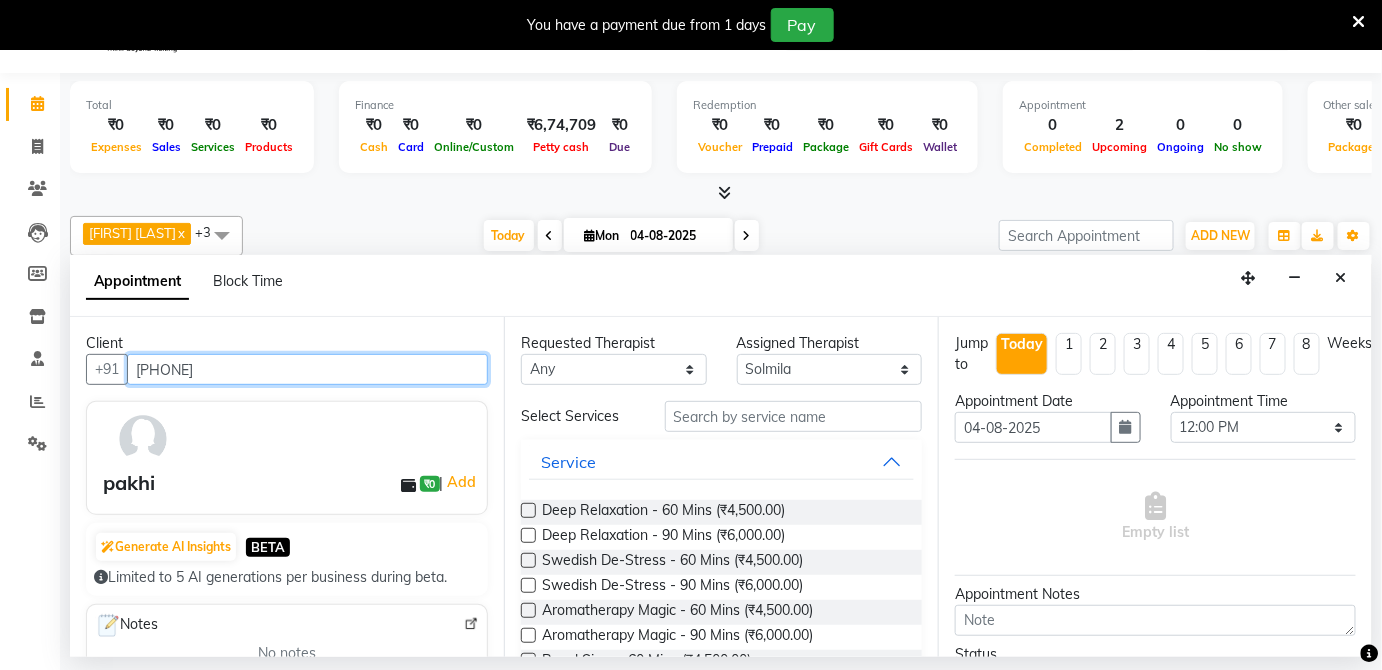 type on "[PHONE]" 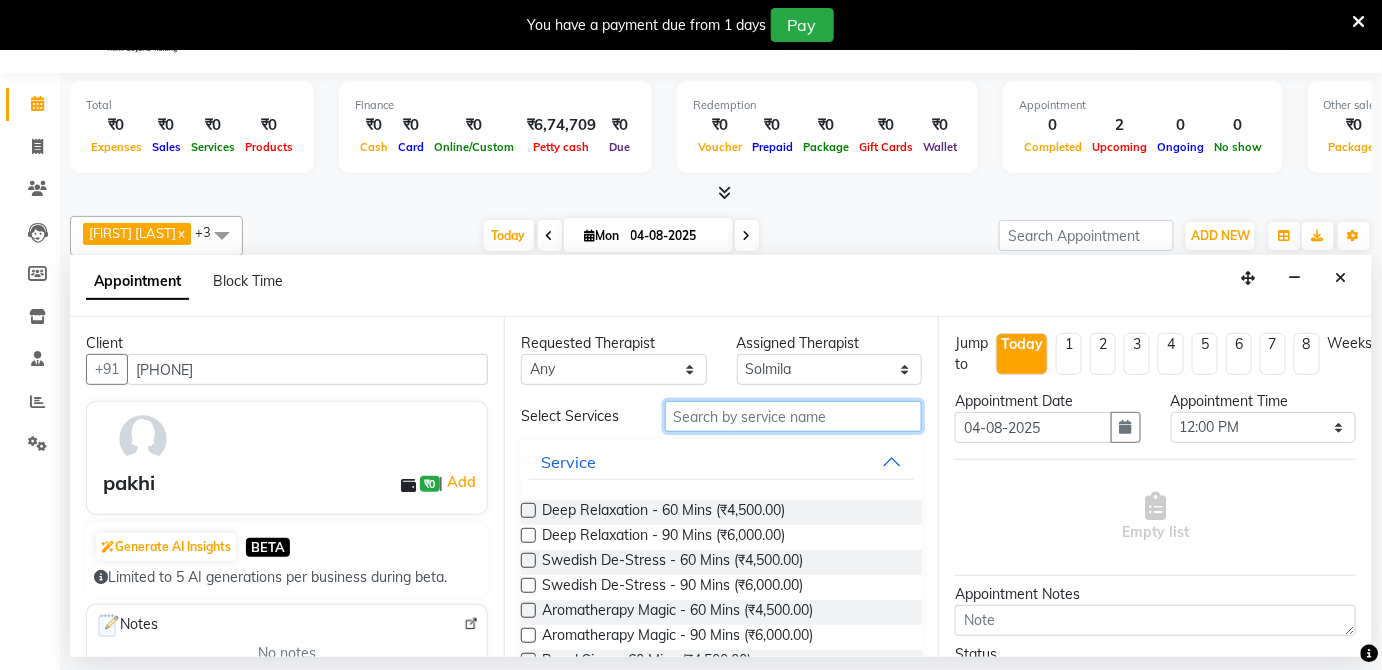 click at bounding box center [793, 416] 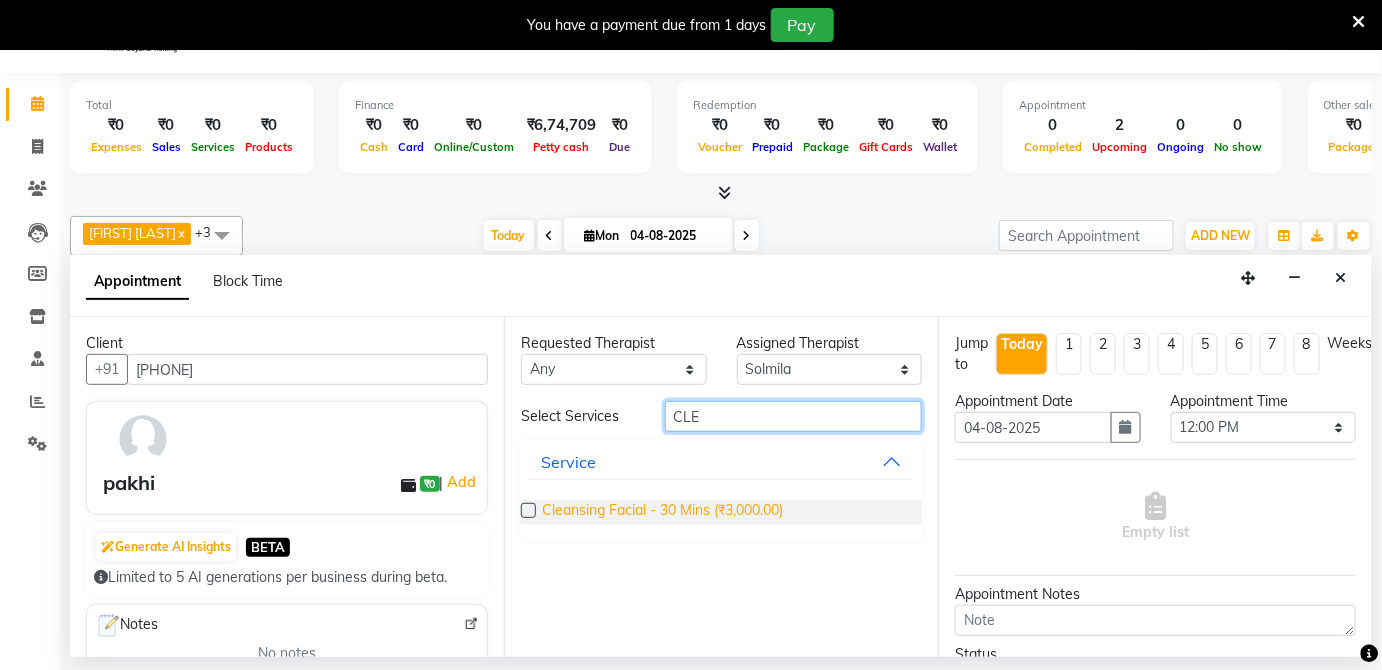 type on "CLE" 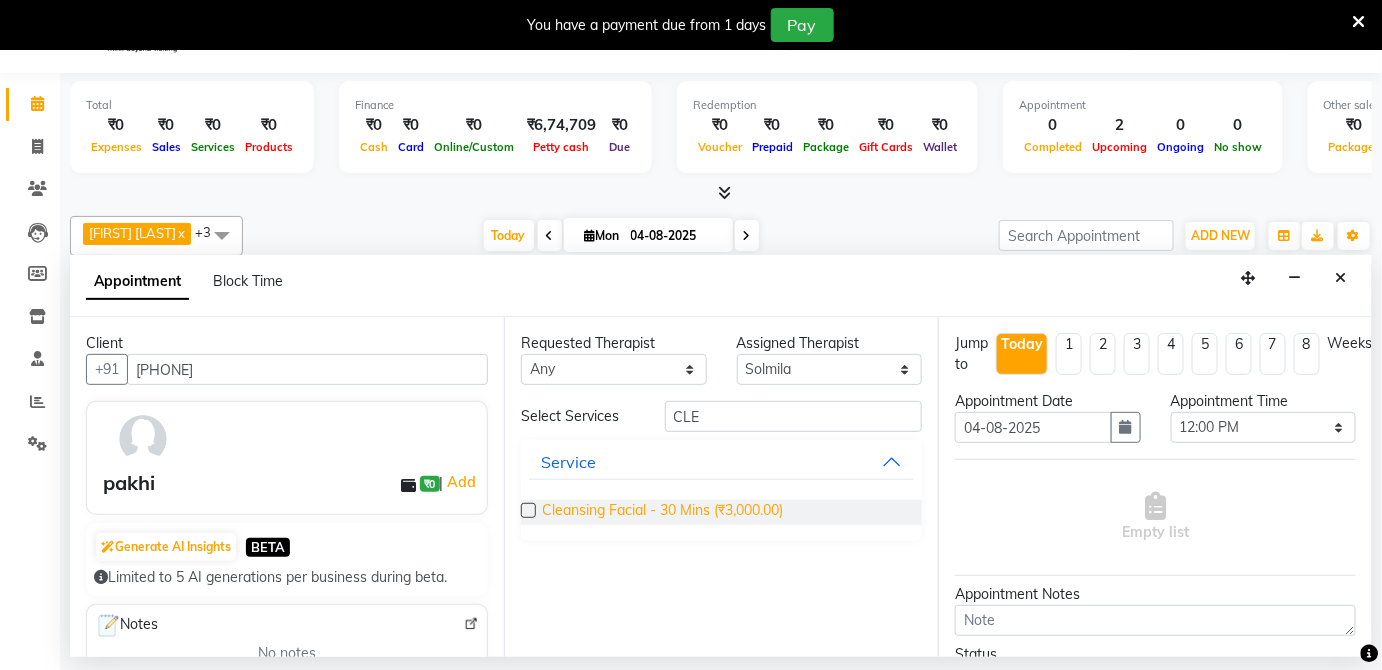 click on "Cleansing Facial - 30 Mins (₹3,000.00)" at bounding box center [662, 512] 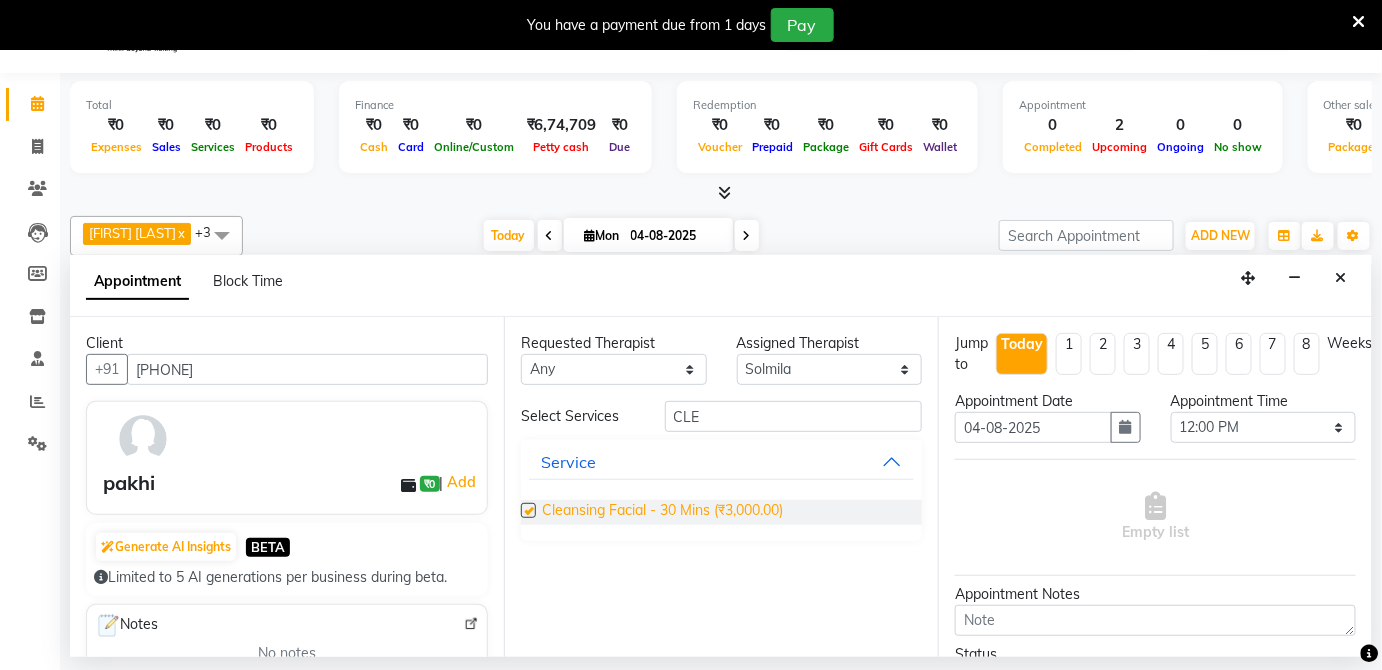 checkbox on "false" 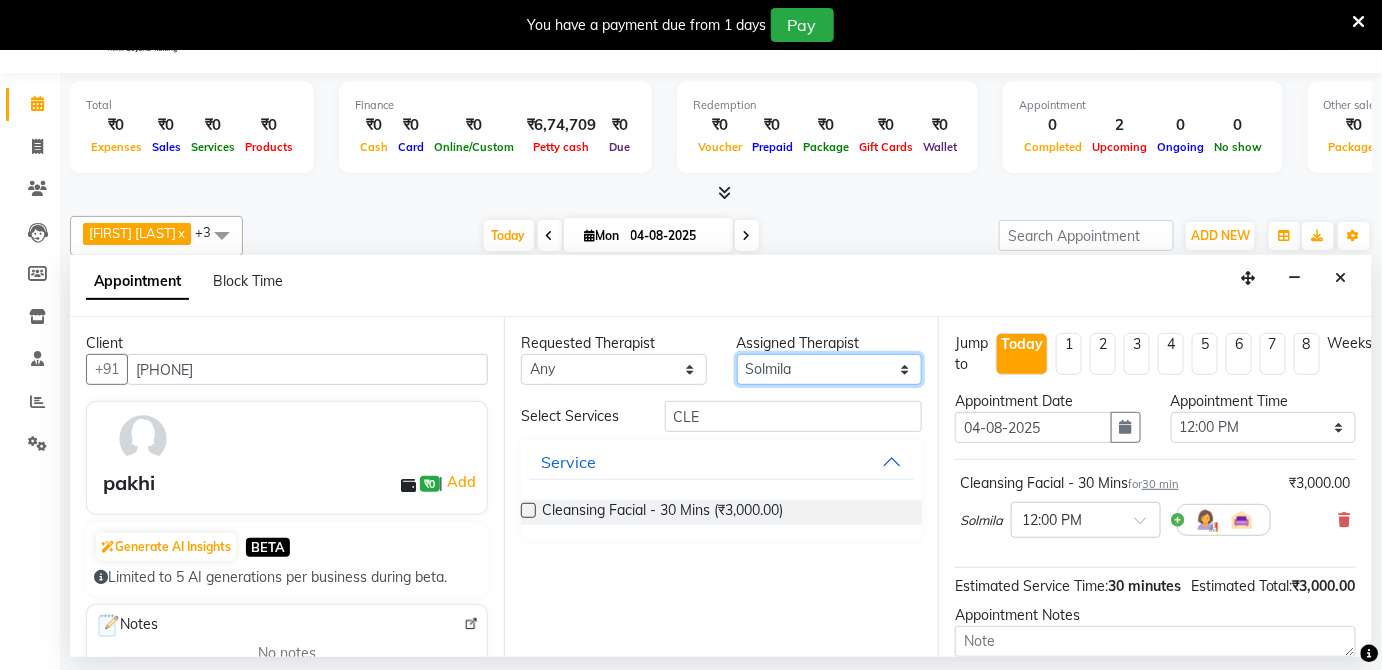 click on "Select [FIRST] [LAST] [FIRST] [FIRST] [FIRST]" at bounding box center (830, 369) 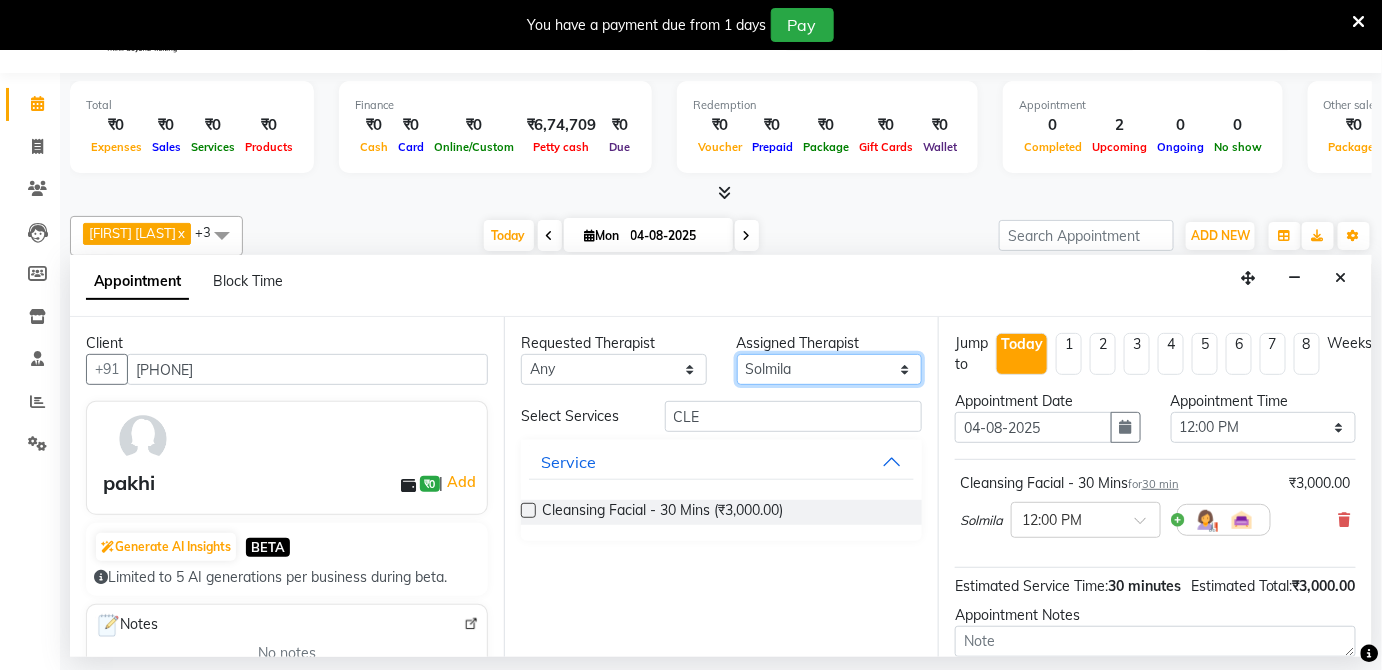 select on "66041" 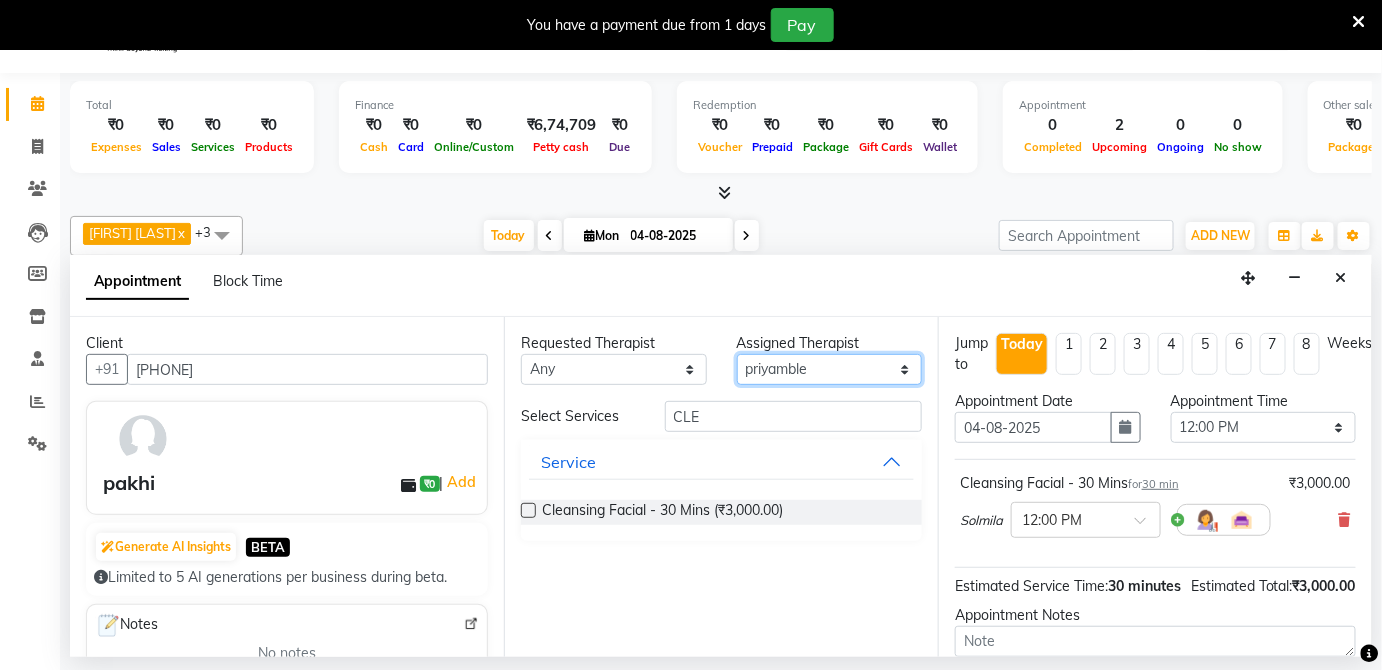 click on "Select [FIRST] [LAST] [FIRST] [FIRST] [FIRST]" at bounding box center (830, 369) 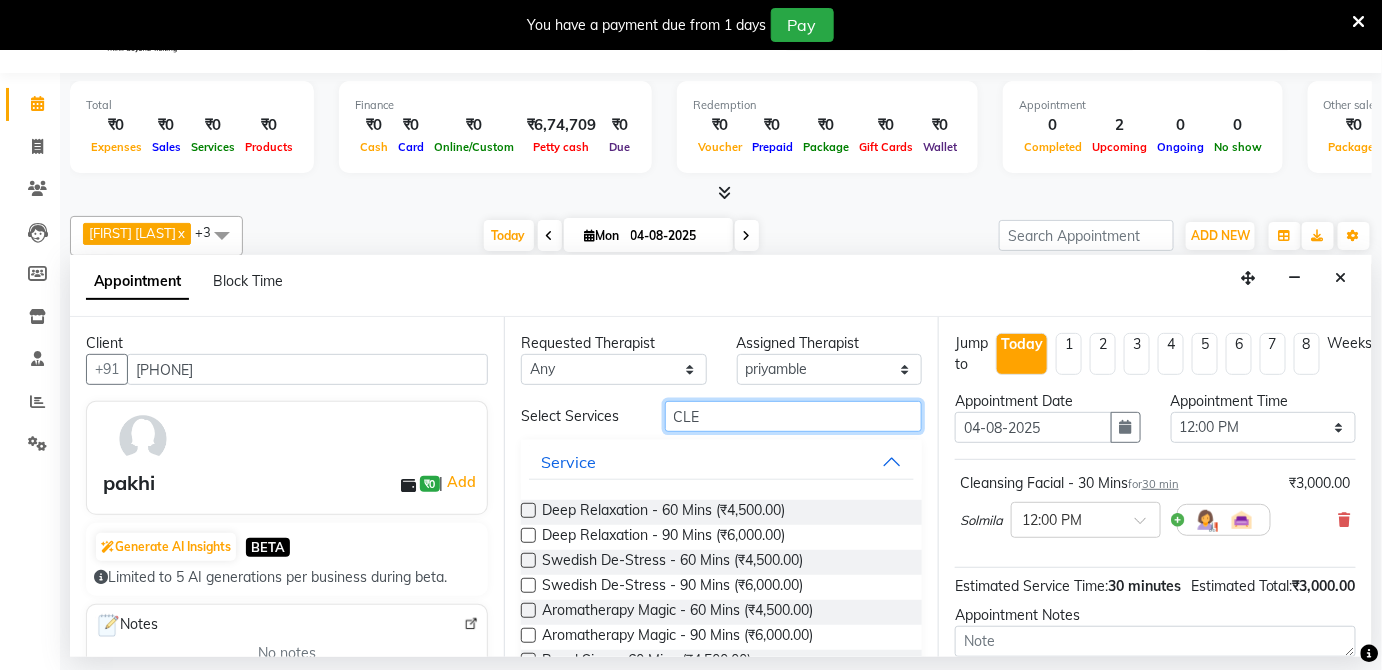 click on "CLE" at bounding box center [793, 416] 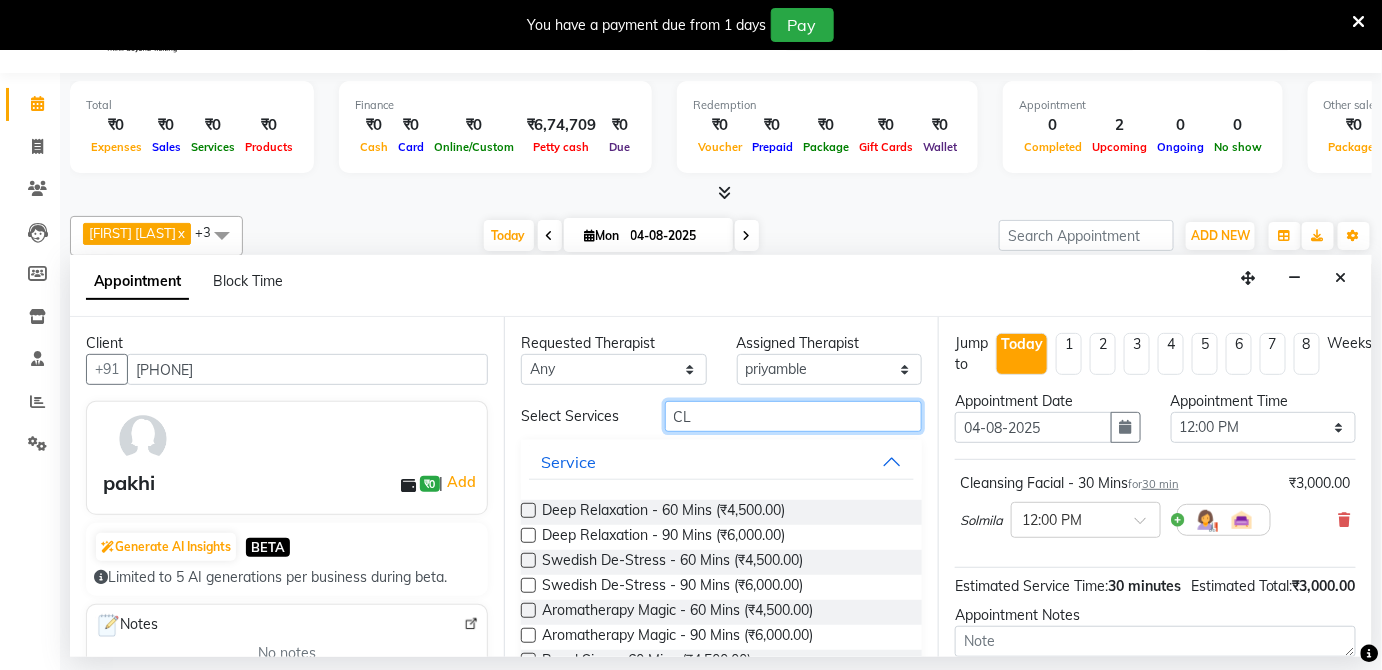 type on "C" 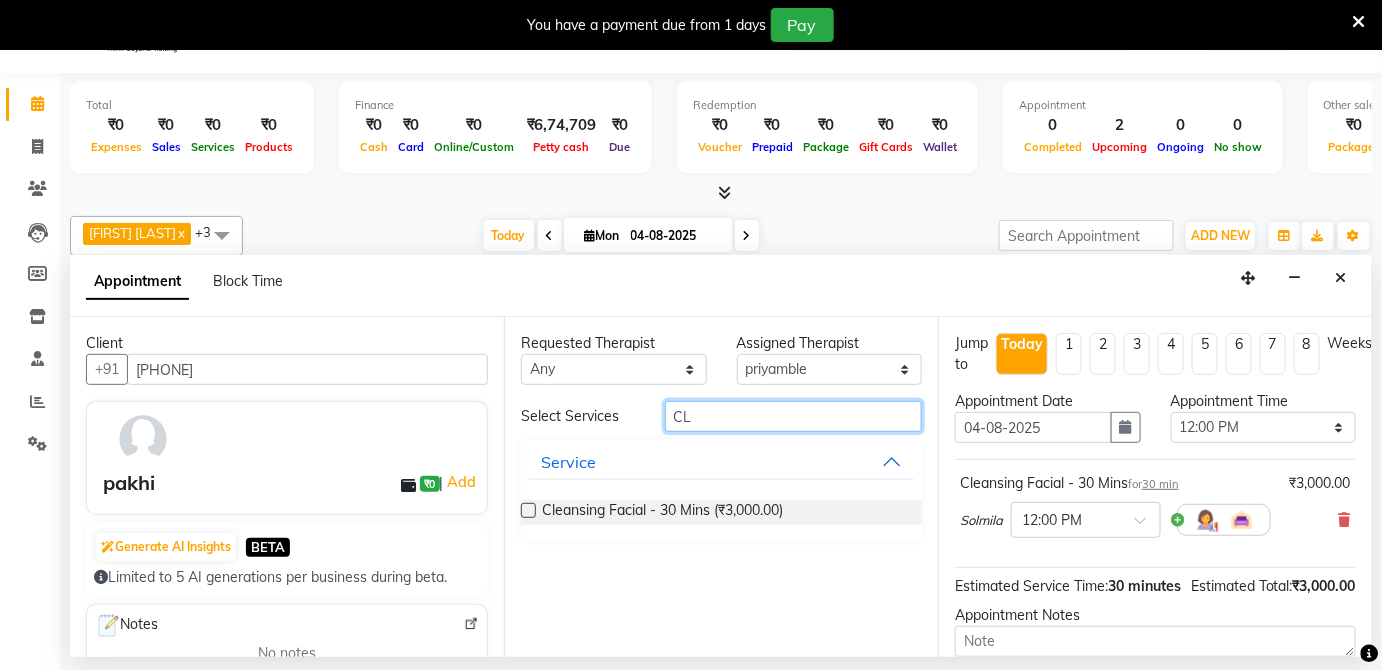 type on "CLE" 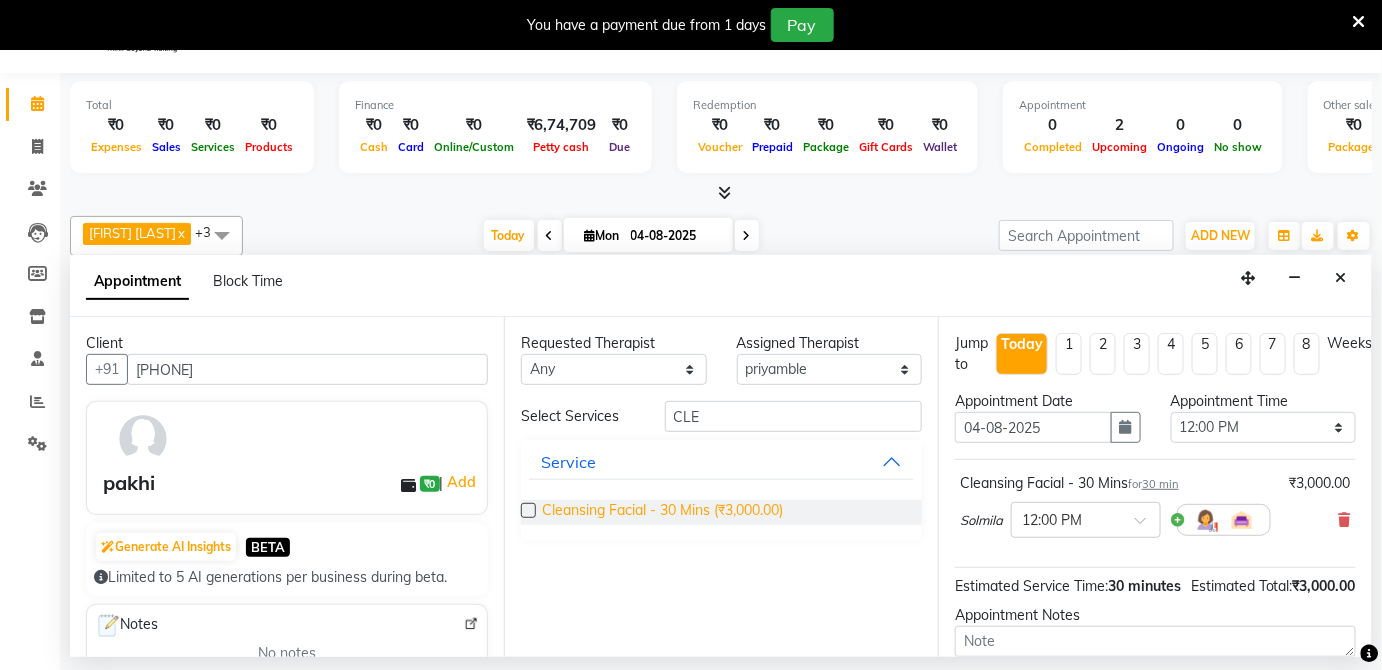 click on "Cleansing Facial - 30 Mins (₹3,000.00)" at bounding box center (662, 512) 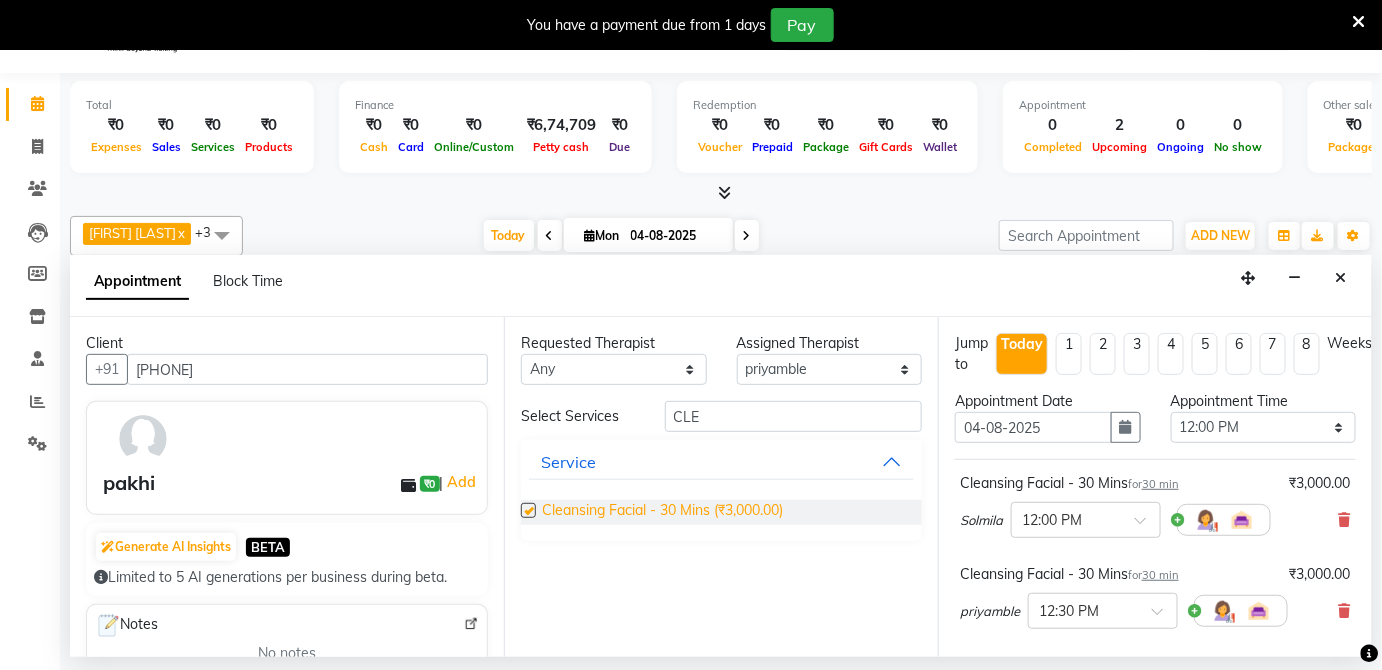 checkbox on "false" 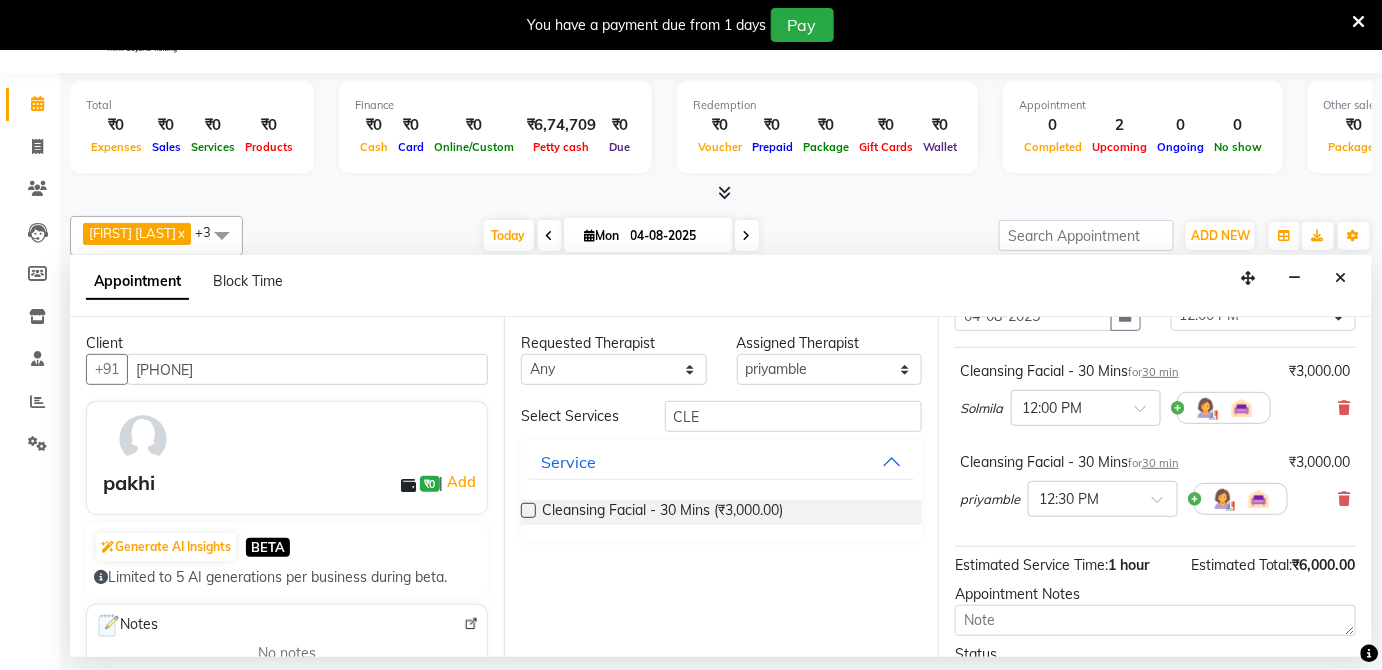scroll, scrollTop: 130, scrollLeft: 0, axis: vertical 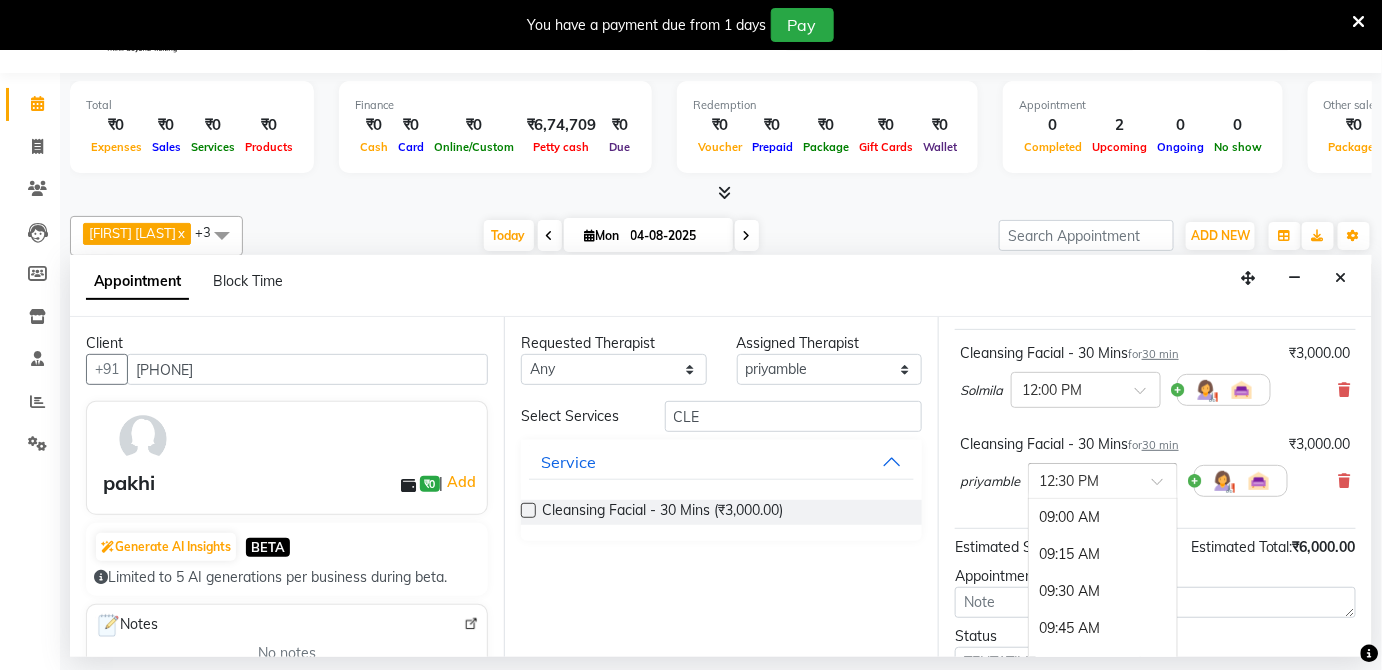 click at bounding box center [1164, 487] 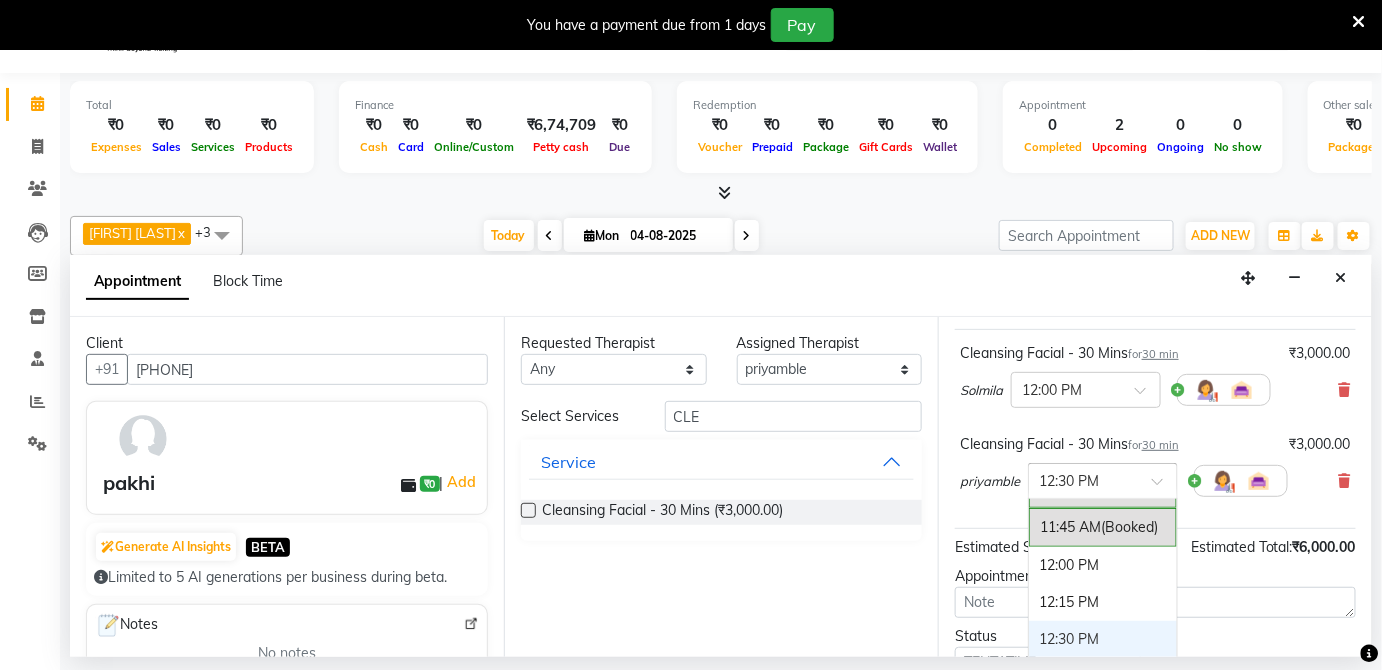 scroll, scrollTop: 397, scrollLeft: 0, axis: vertical 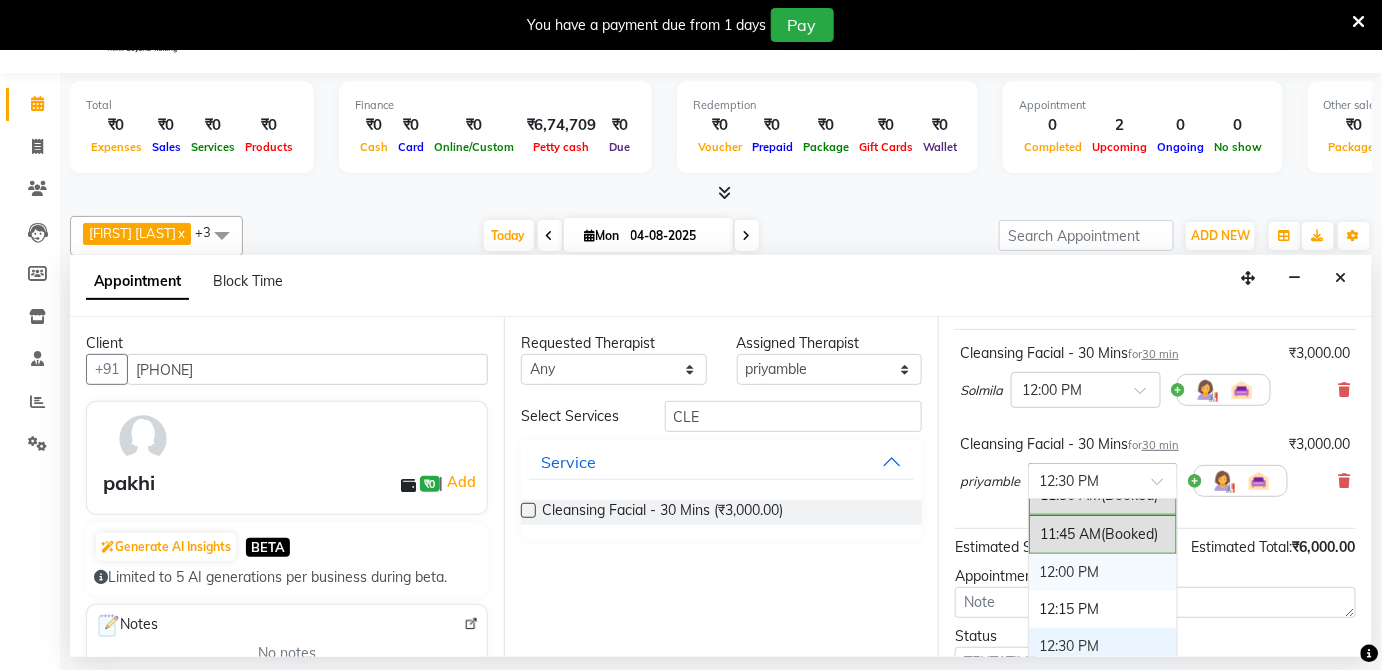 click on "12:00 PM" at bounding box center (1103, 572) 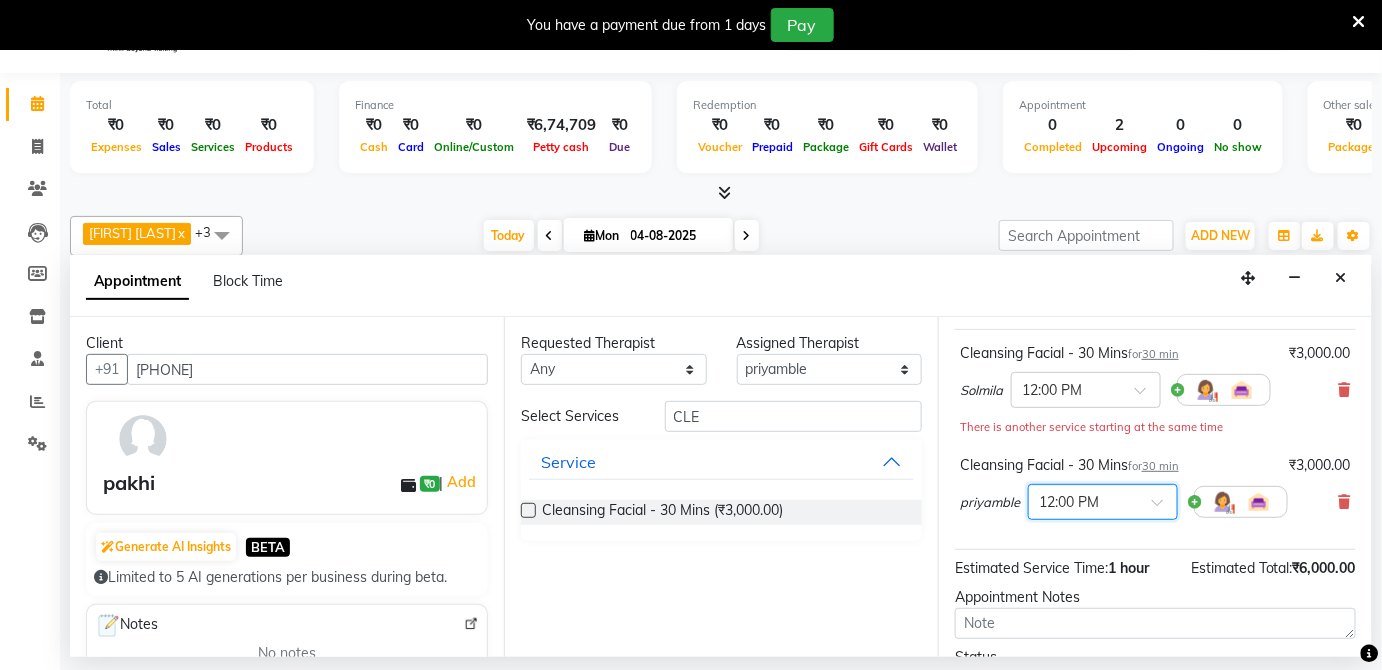 scroll, scrollTop: 296, scrollLeft: 0, axis: vertical 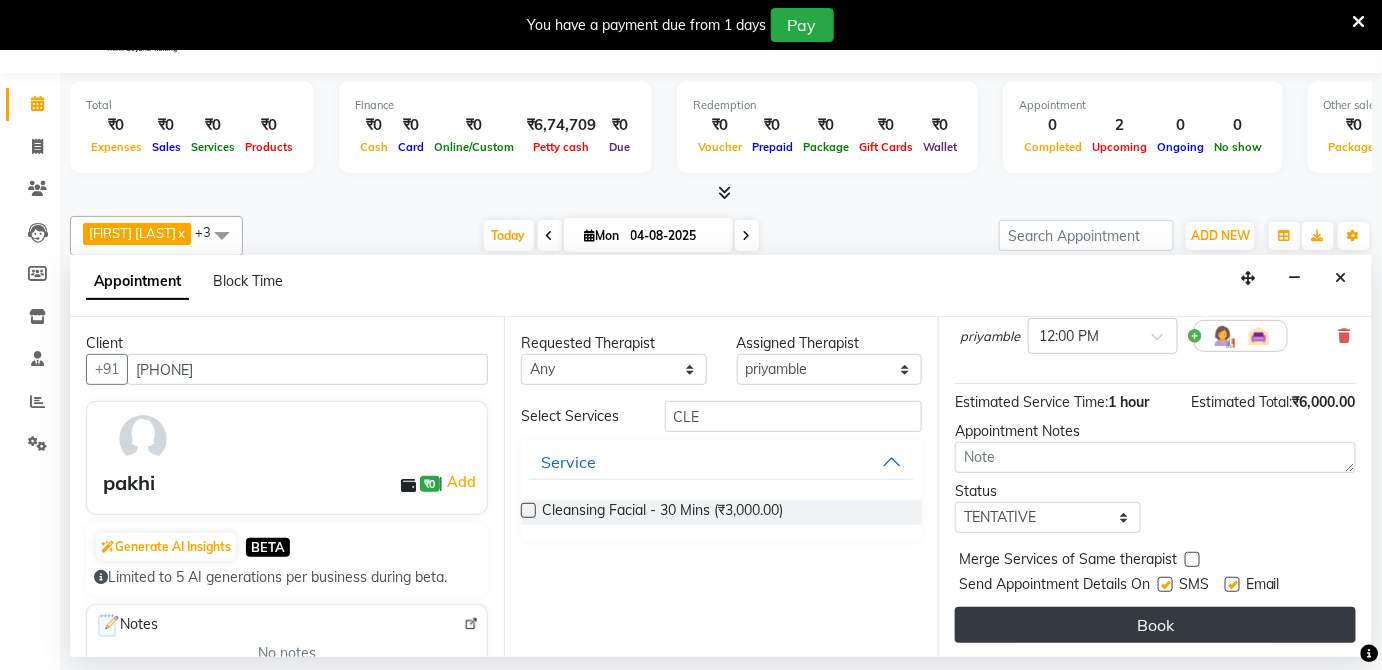 click on "Book" at bounding box center (1155, 625) 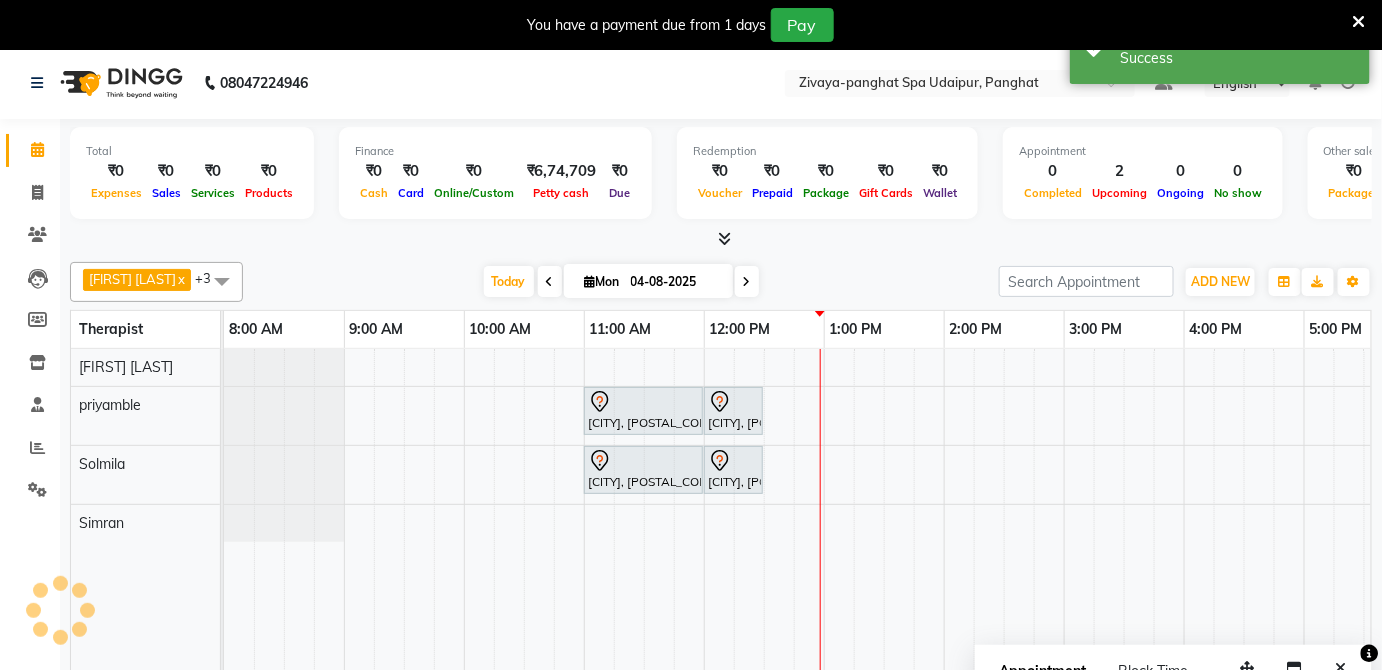 scroll, scrollTop: 0, scrollLeft: 0, axis: both 